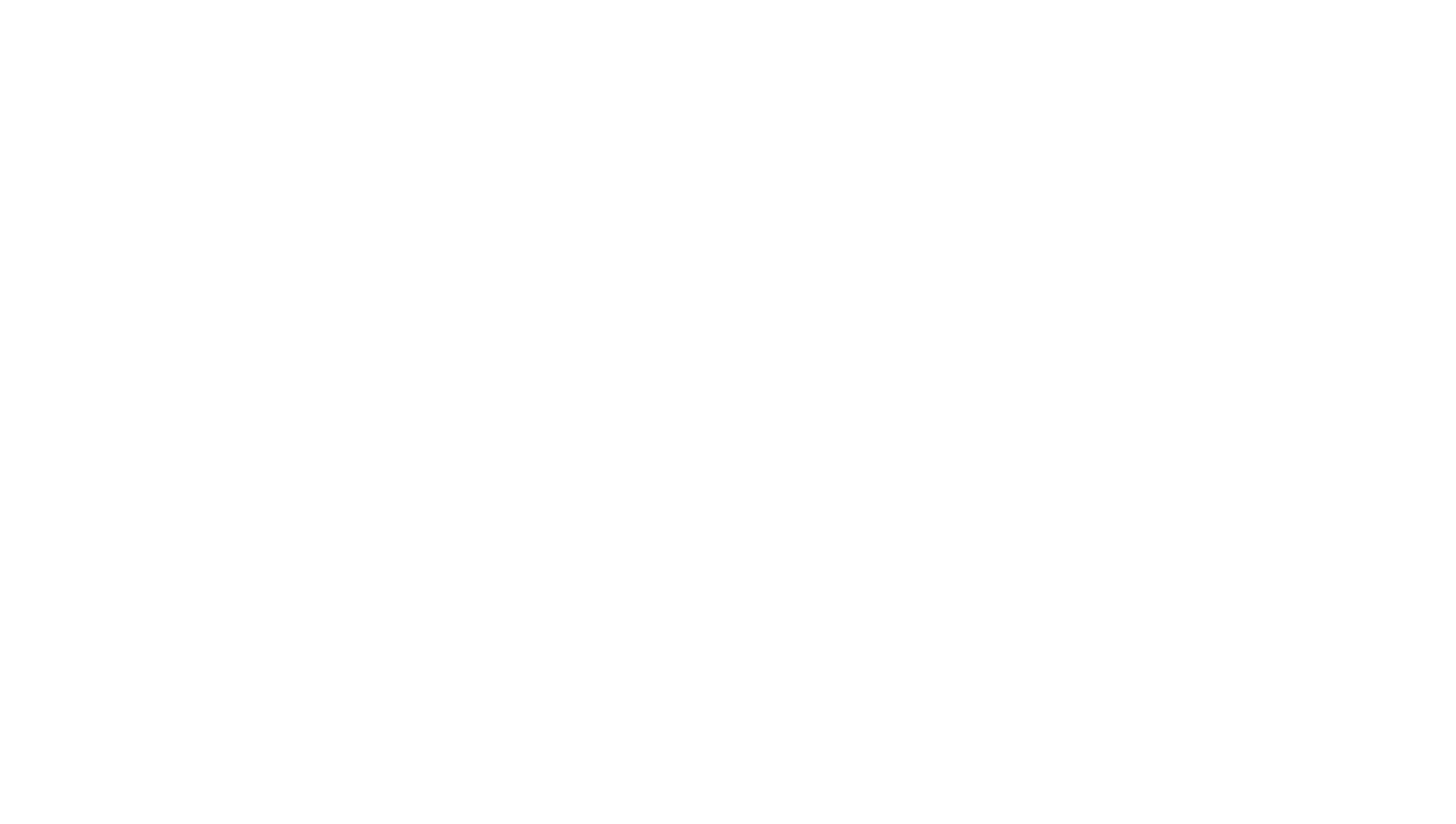 scroll, scrollTop: 0, scrollLeft: 0, axis: both 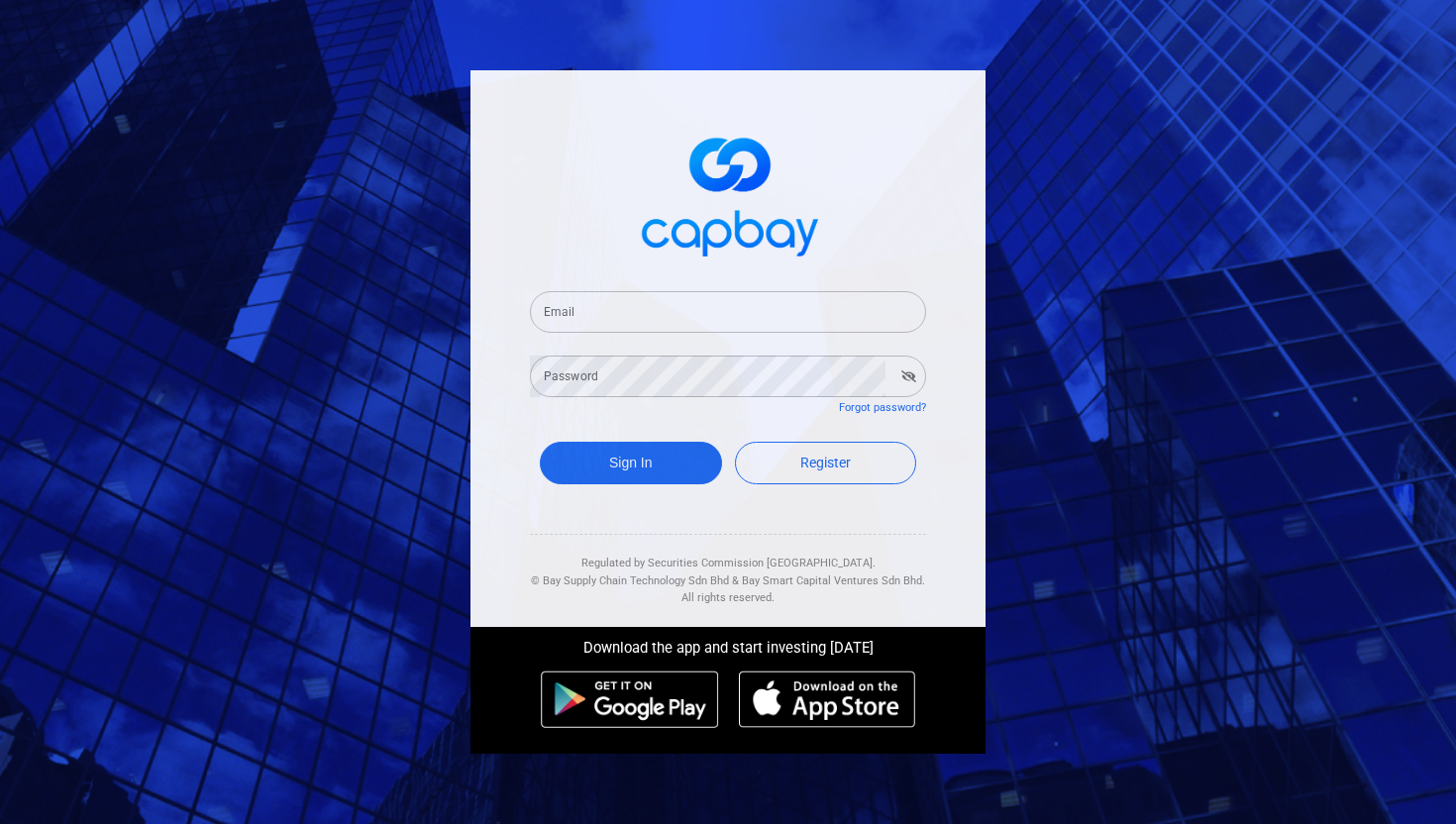 click on "Email" at bounding box center [728, 312] 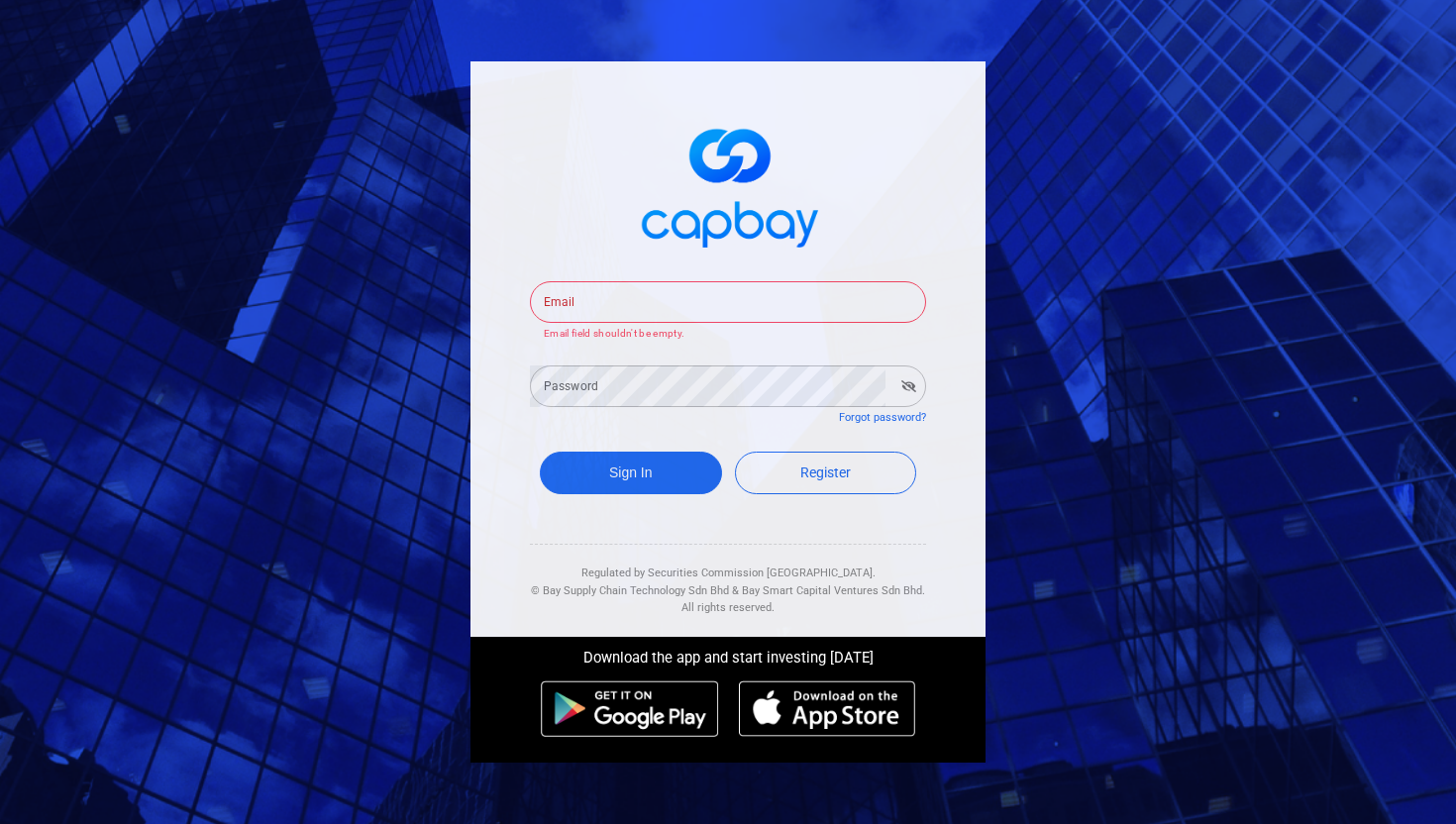 type on "[EMAIL_ADDRESS][DOMAIN_NAME]" 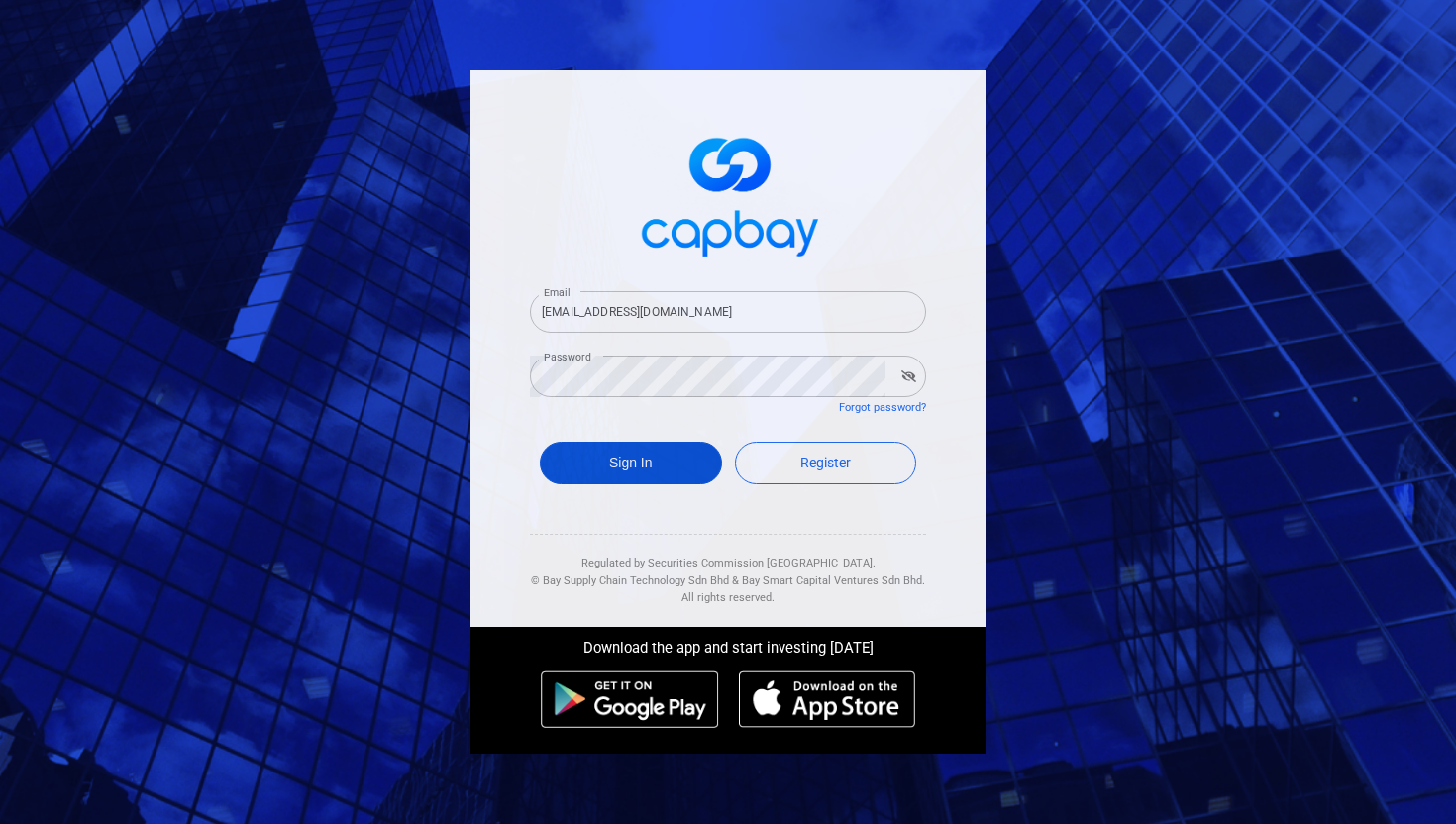 click on "Sign In" at bounding box center [631, 463] 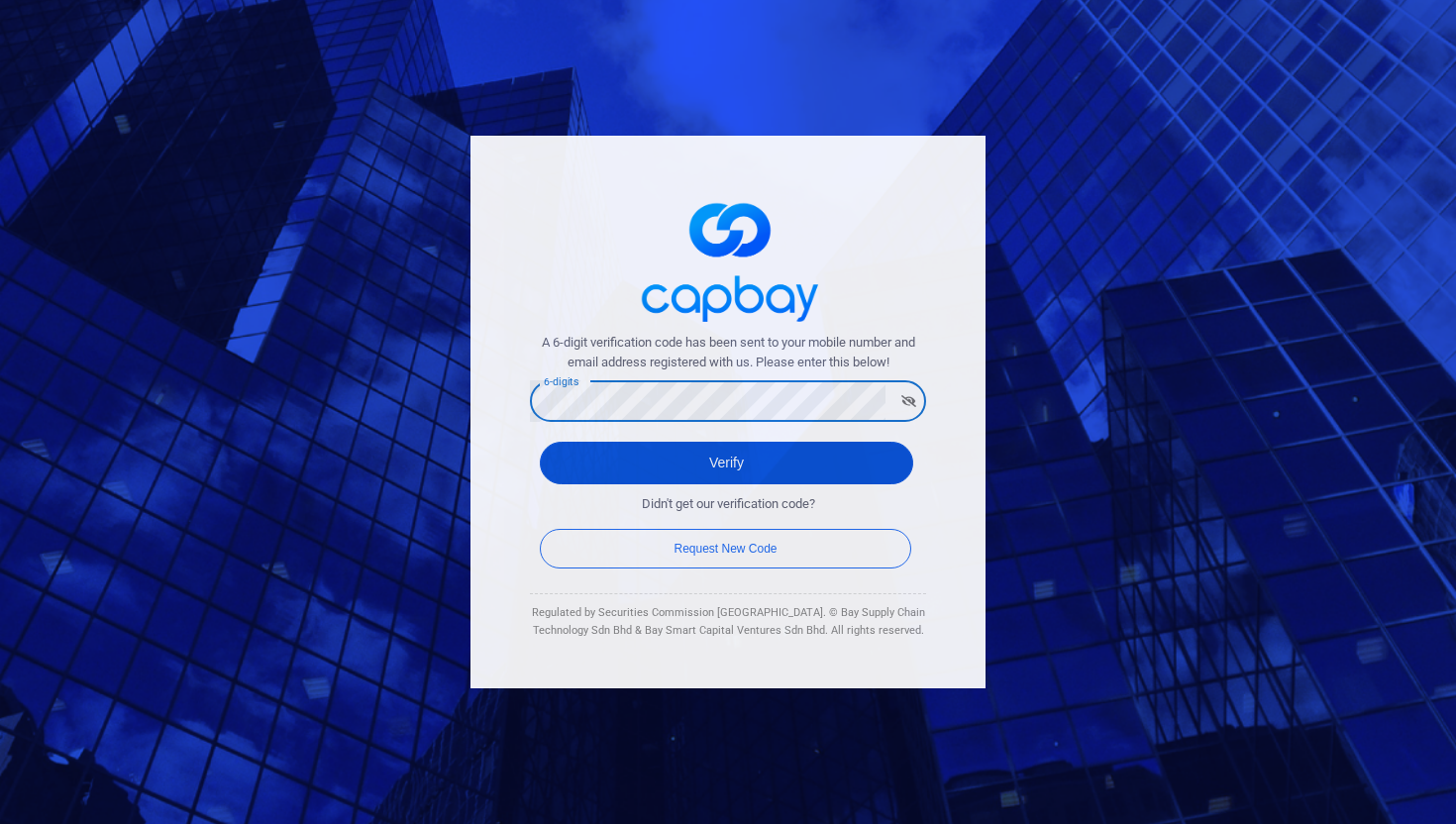 click on "Verify" at bounding box center (726, 463) 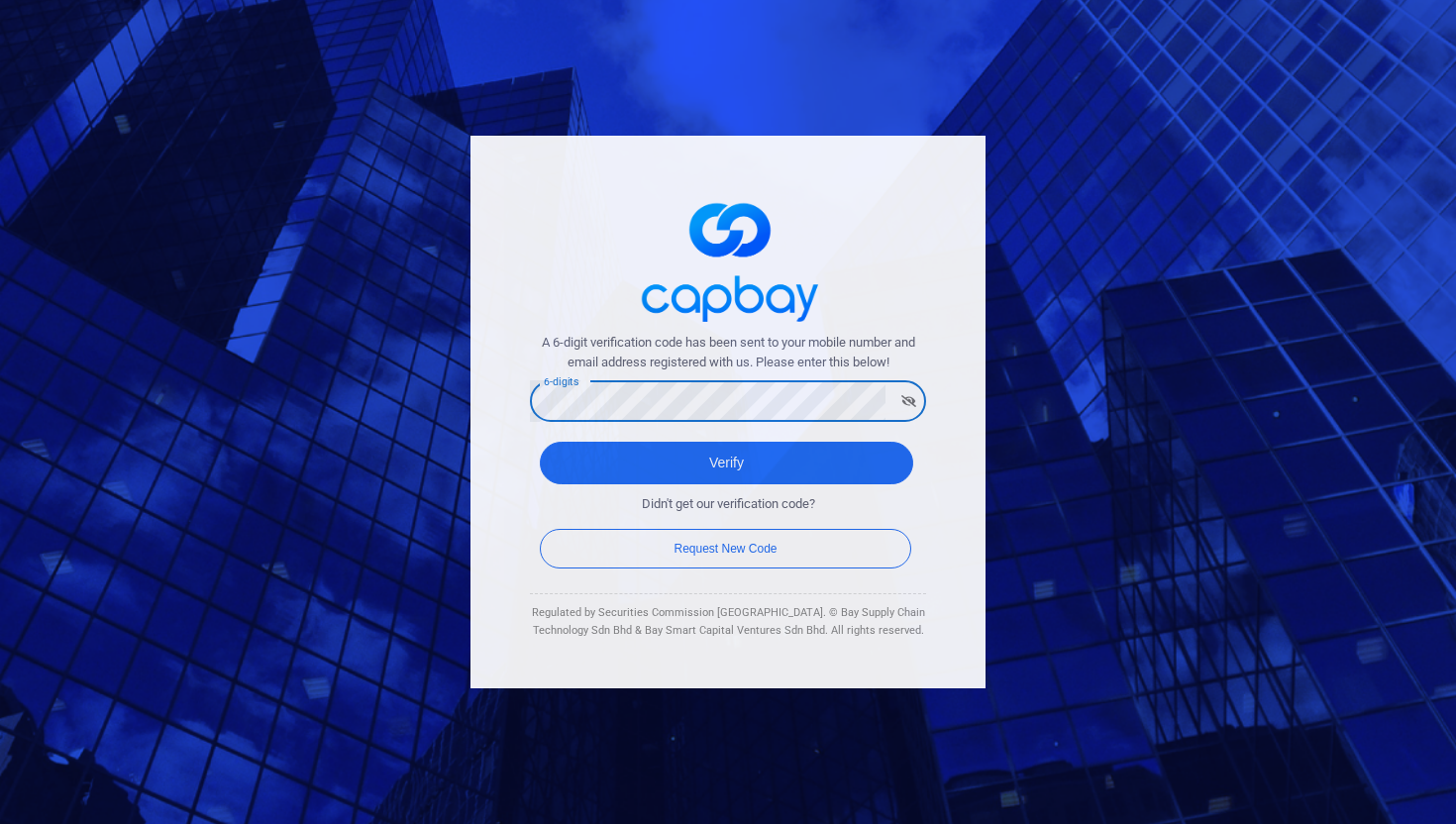 click on "A 6-digit verification code has been sent to your mobile number and email address registered with us. Please enter this below! 6-digits 6-digits Verify     Didn't get our verification code? Request New Code Regulated by Securities Commission Malaysia. © Bay Supply Chain Technology Sdn Bhd & Bay Smart Capital Ventures Sdn Bhd. All rights reserved." 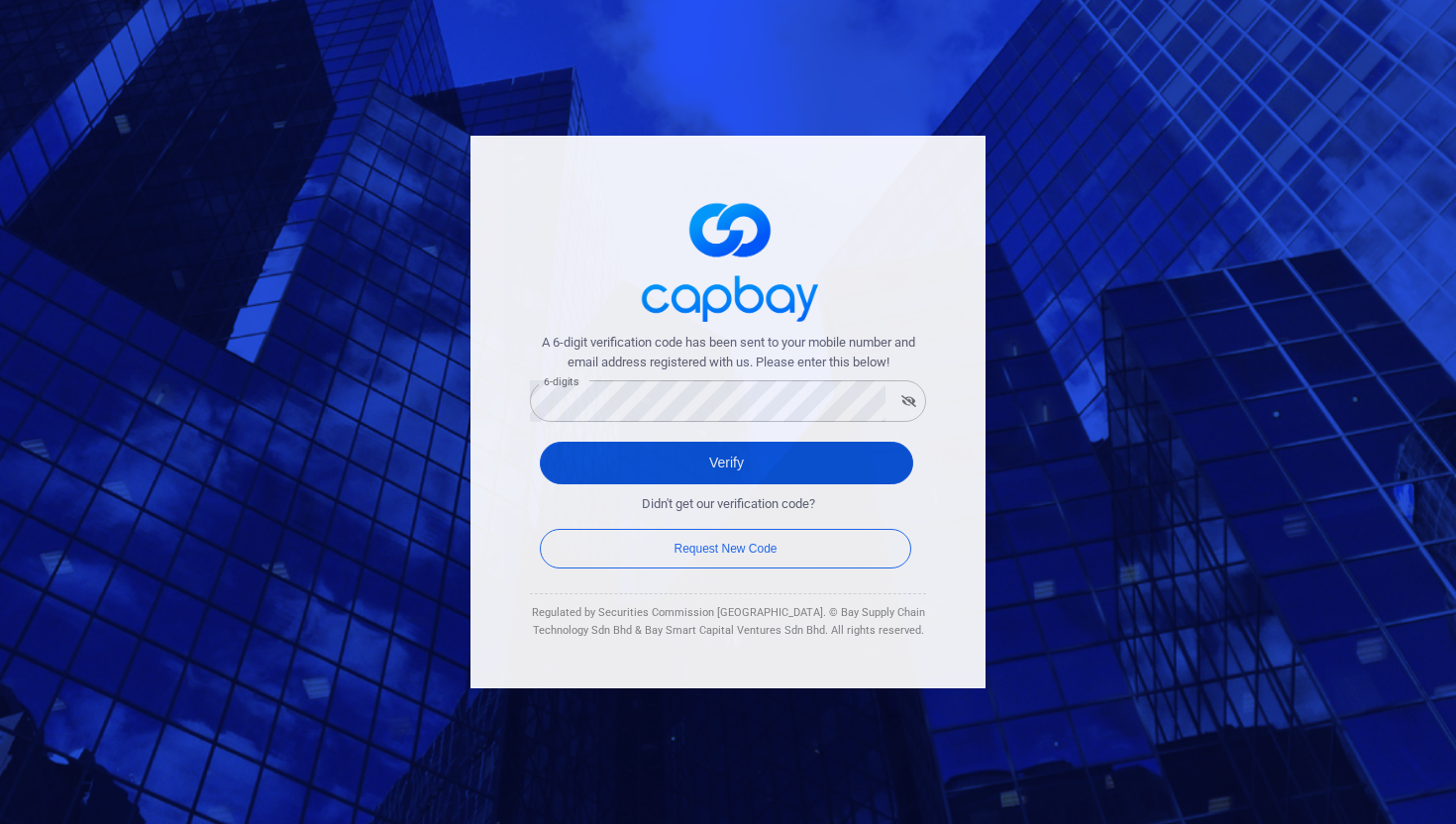 click on "Verify" at bounding box center (726, 463) 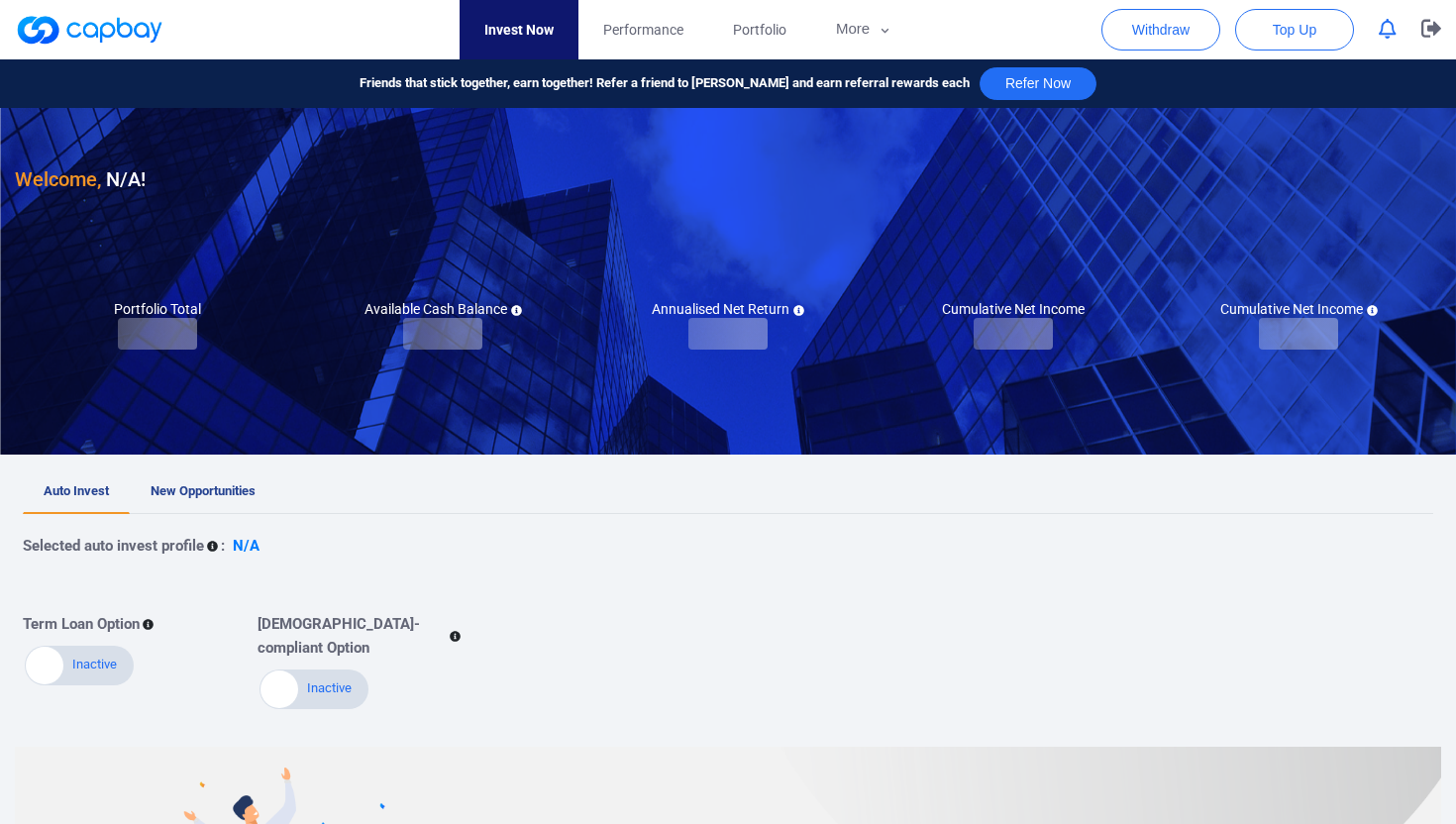 checkbox on "true" 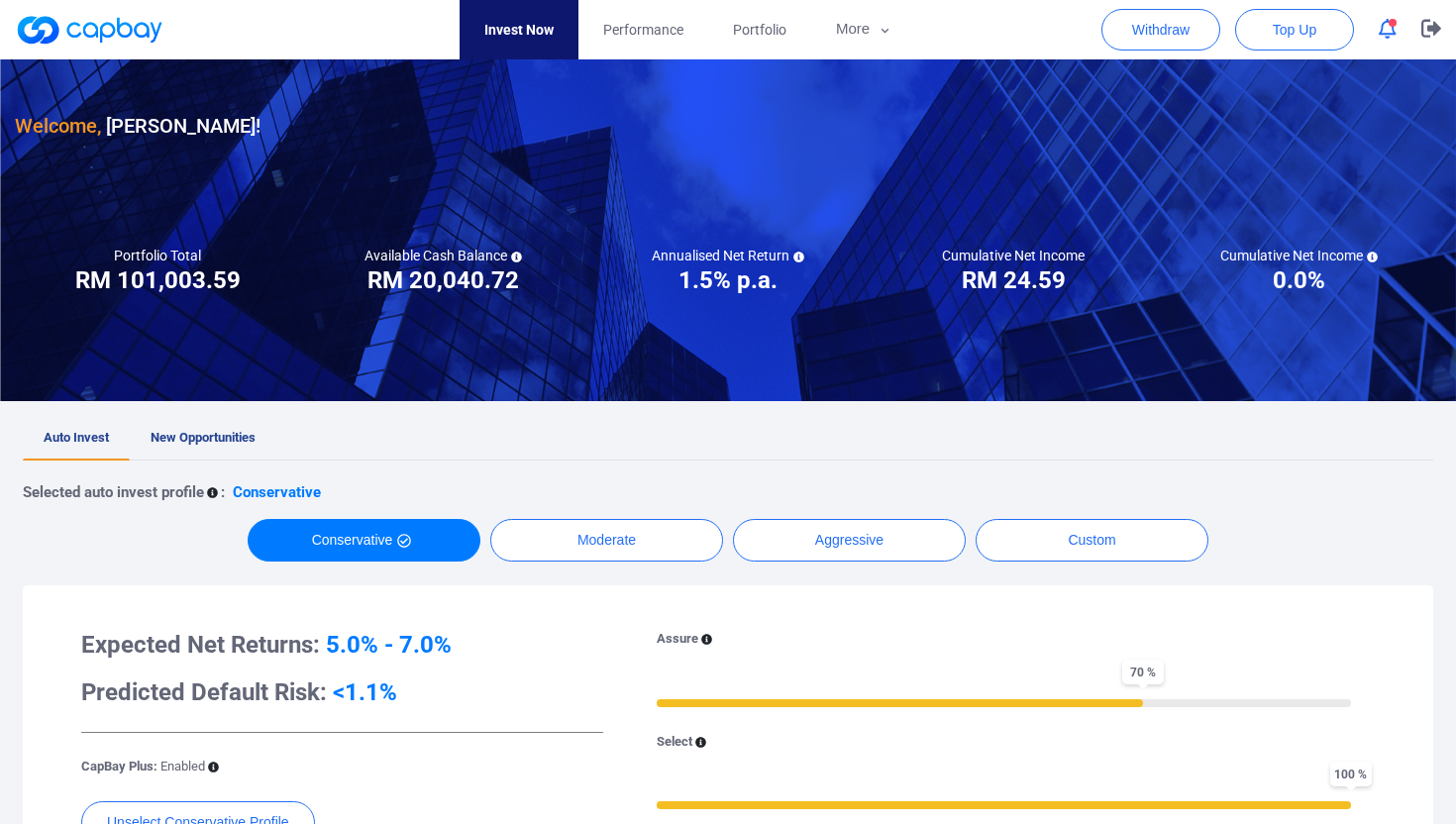 scroll, scrollTop: 52, scrollLeft: 0, axis: vertical 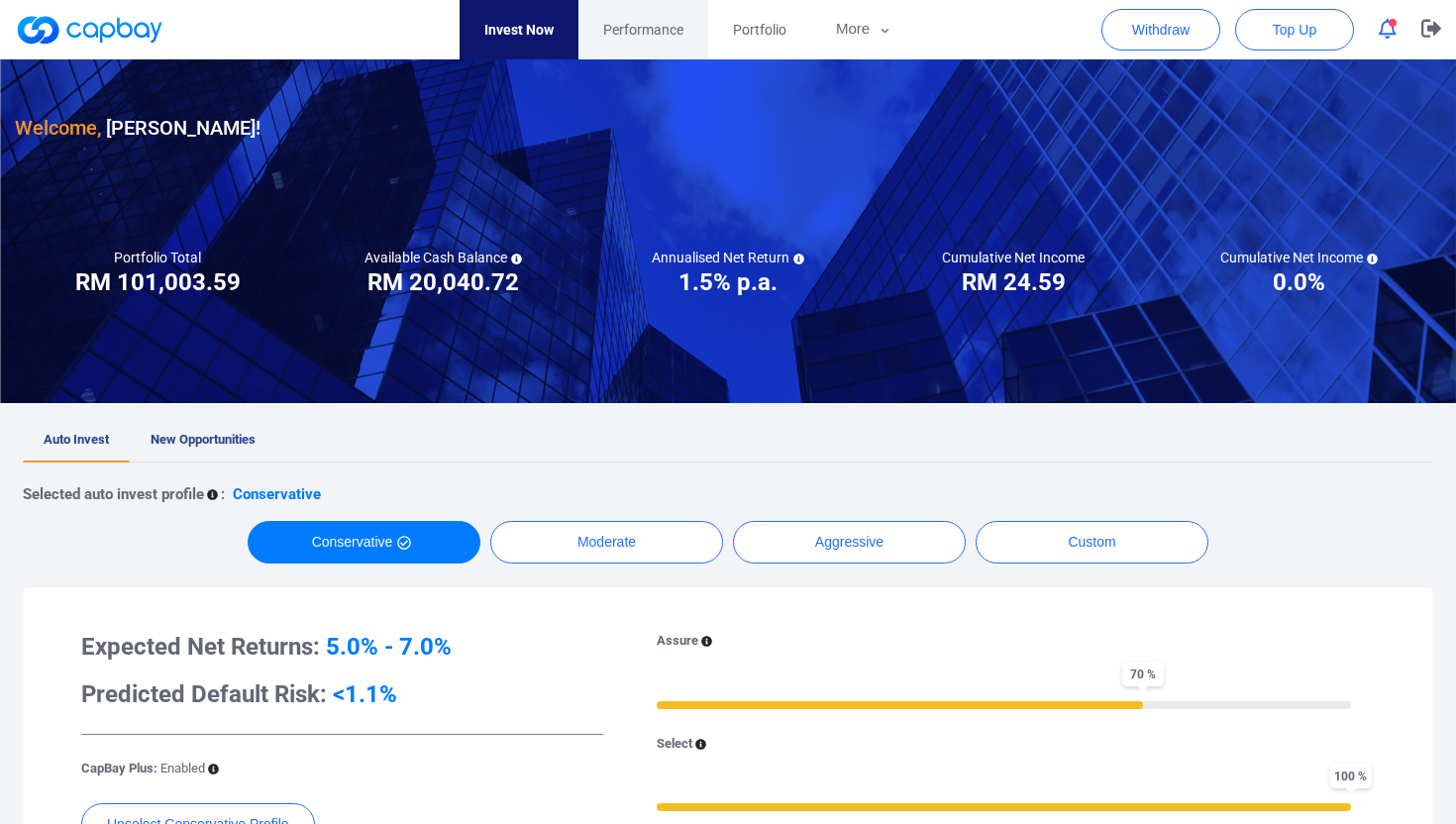 click on "Performance" at bounding box center (643, 30) 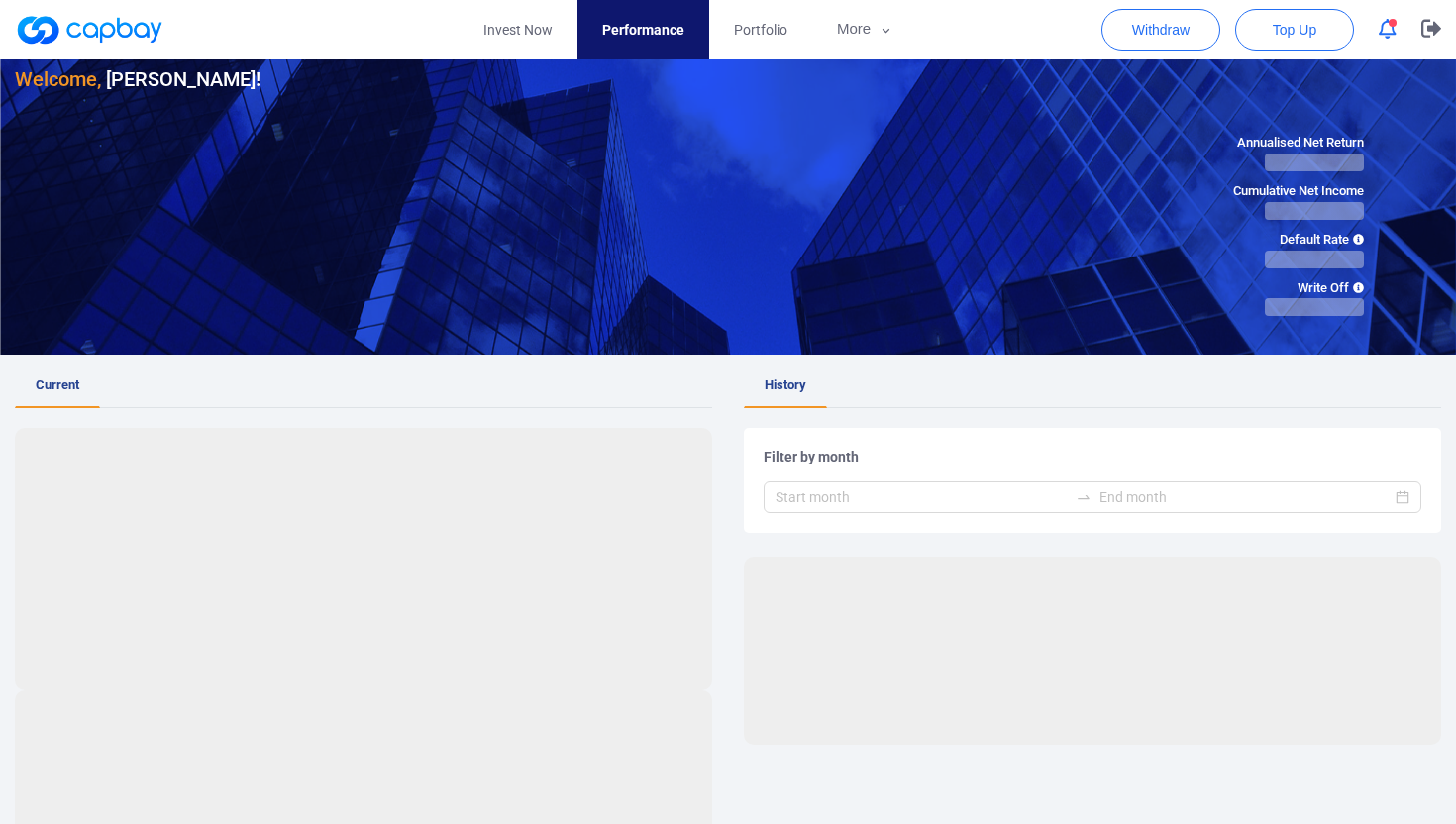 scroll, scrollTop: 0, scrollLeft: 0, axis: both 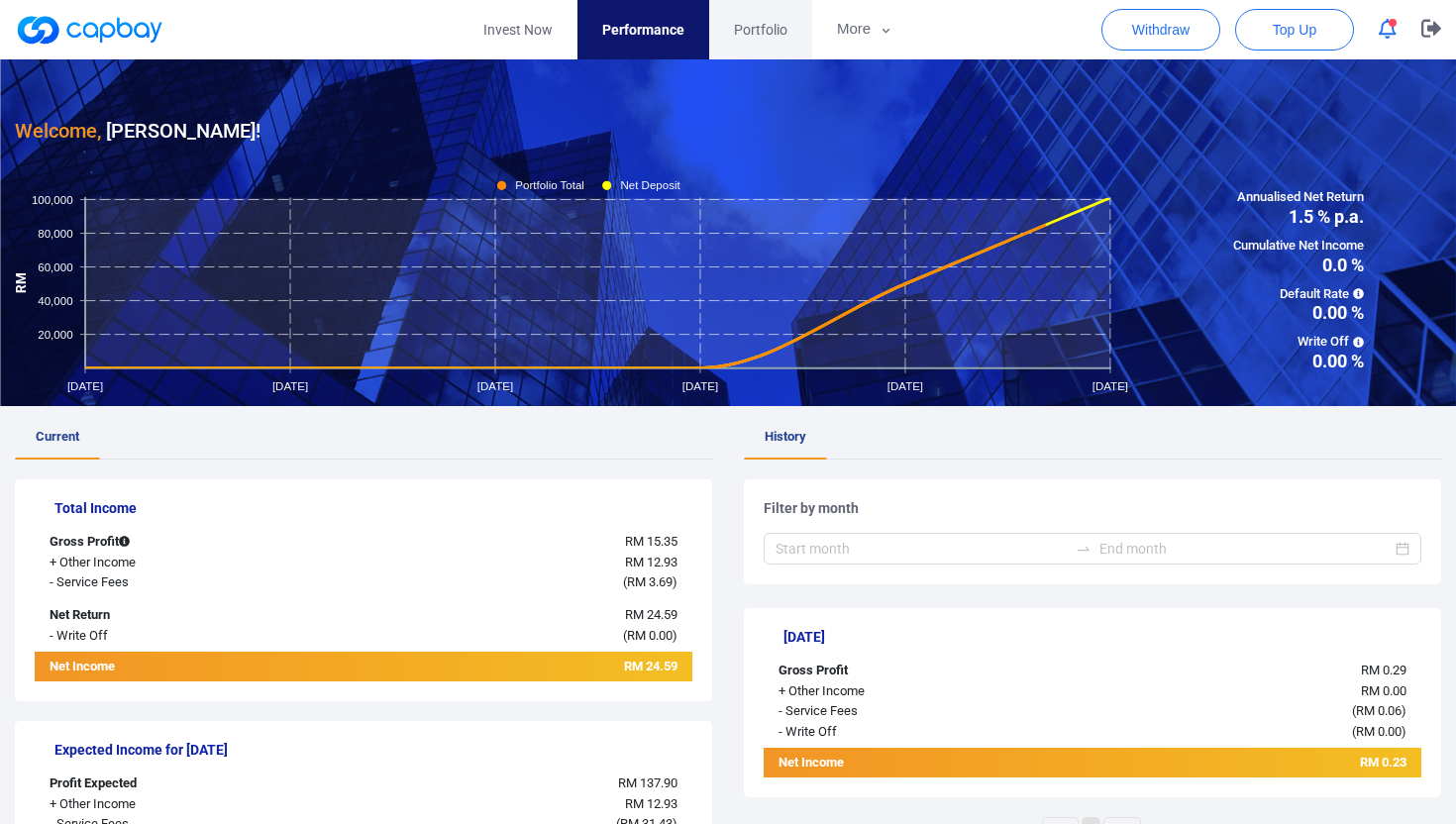 click on "Portfolio" at bounding box center (761, 30) 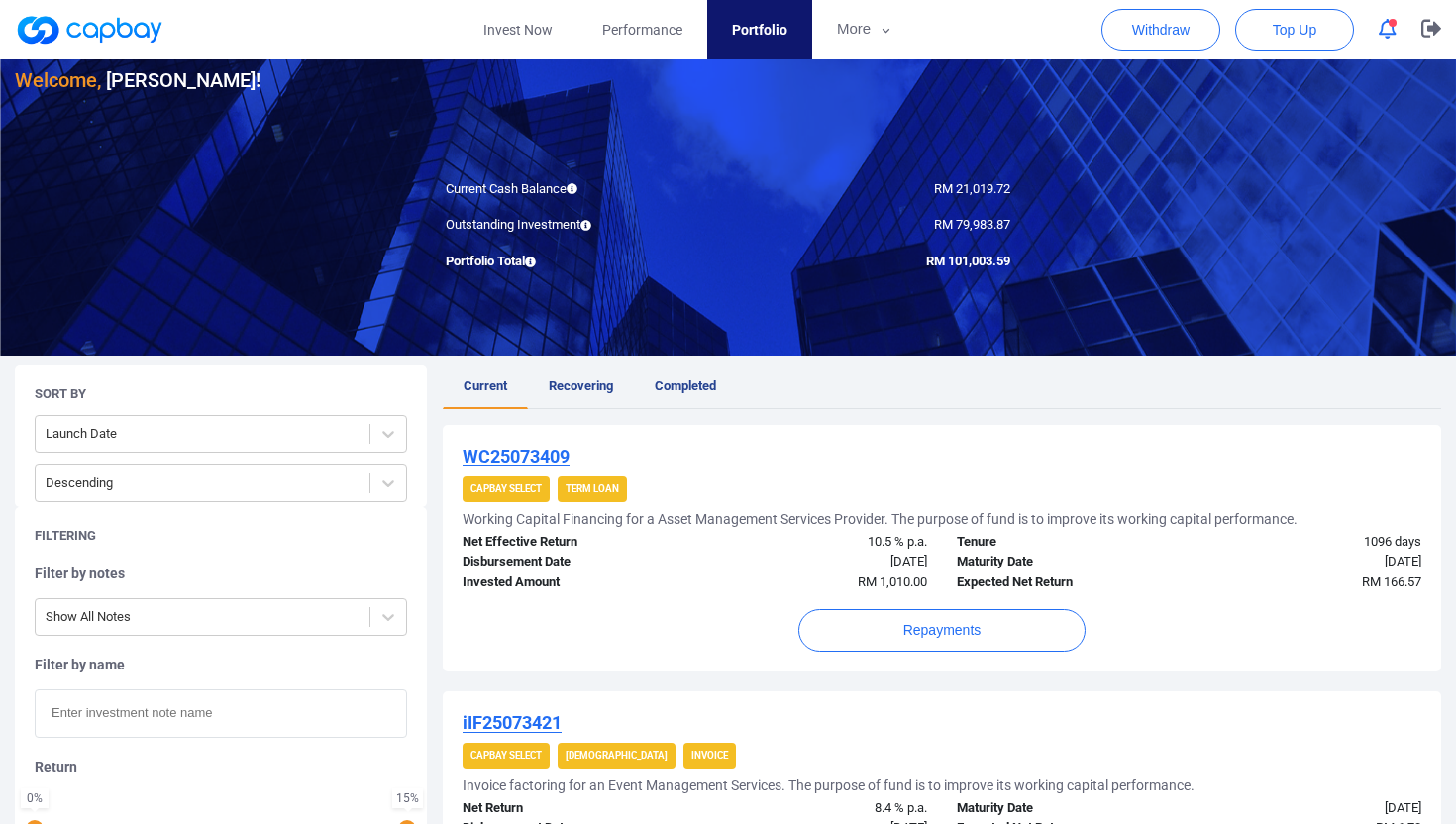 scroll, scrollTop: 0, scrollLeft: 0, axis: both 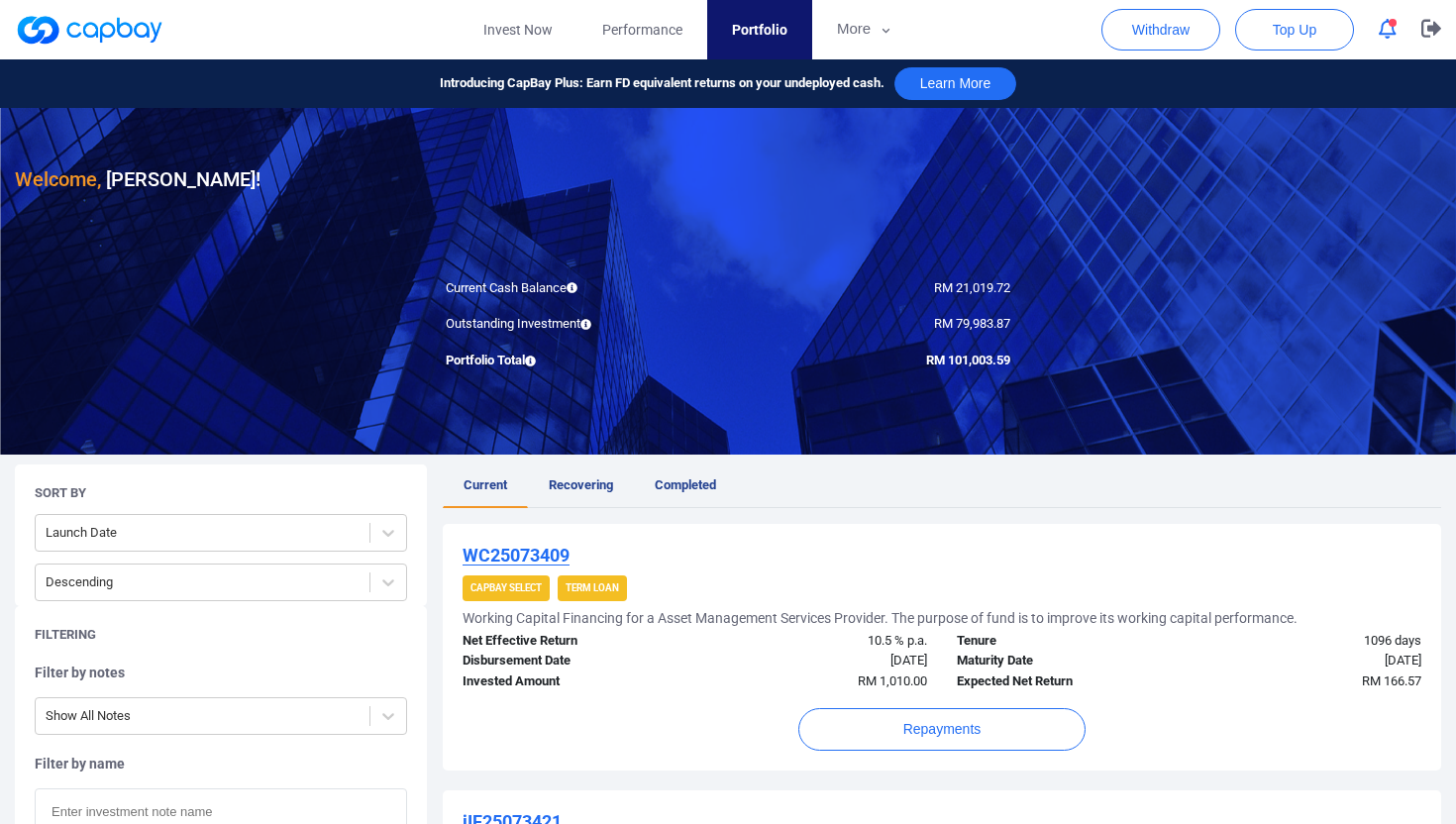 click on "Current" at bounding box center (485, 484) 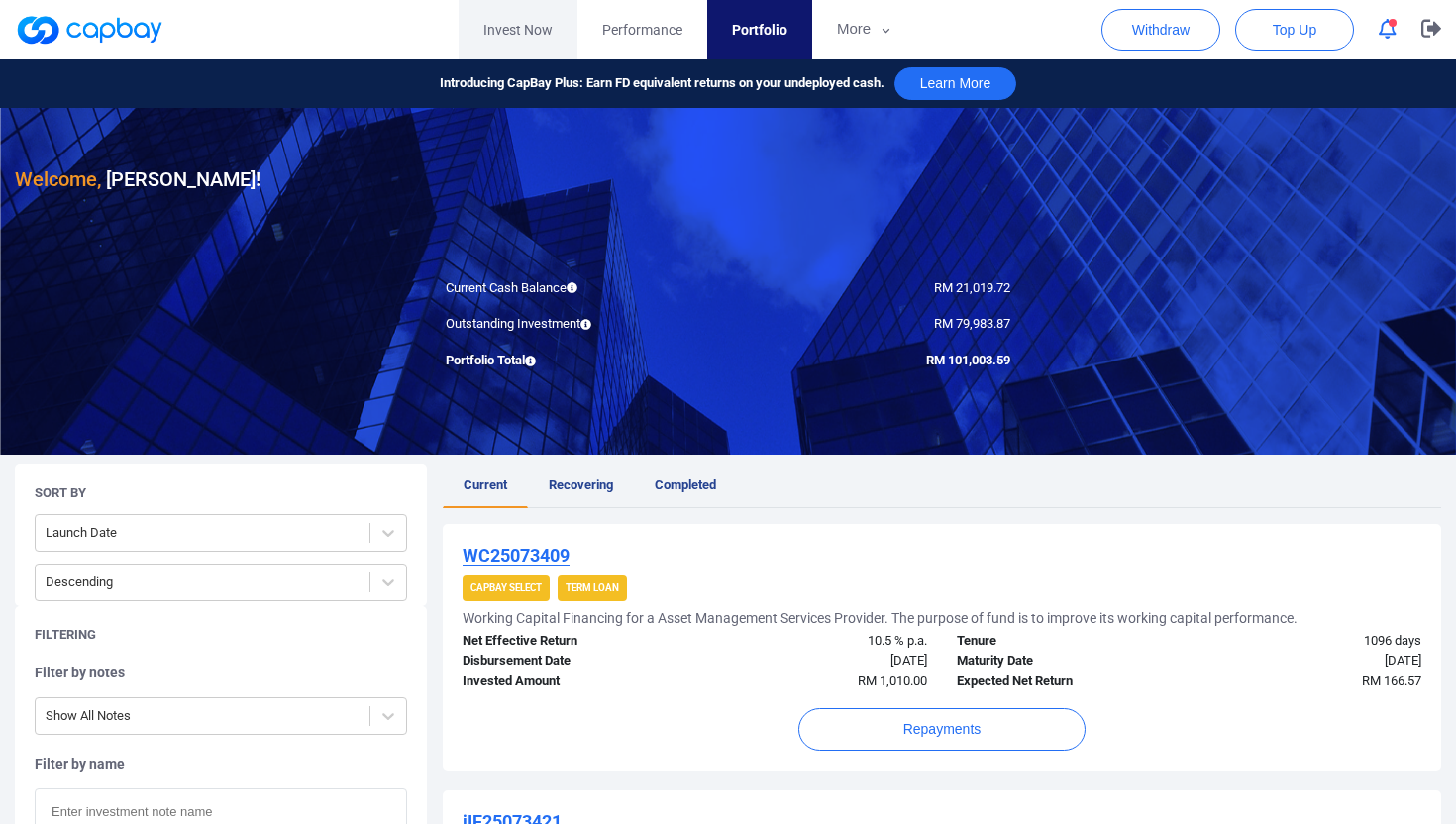 click on "Invest Now" at bounding box center (518, 30) 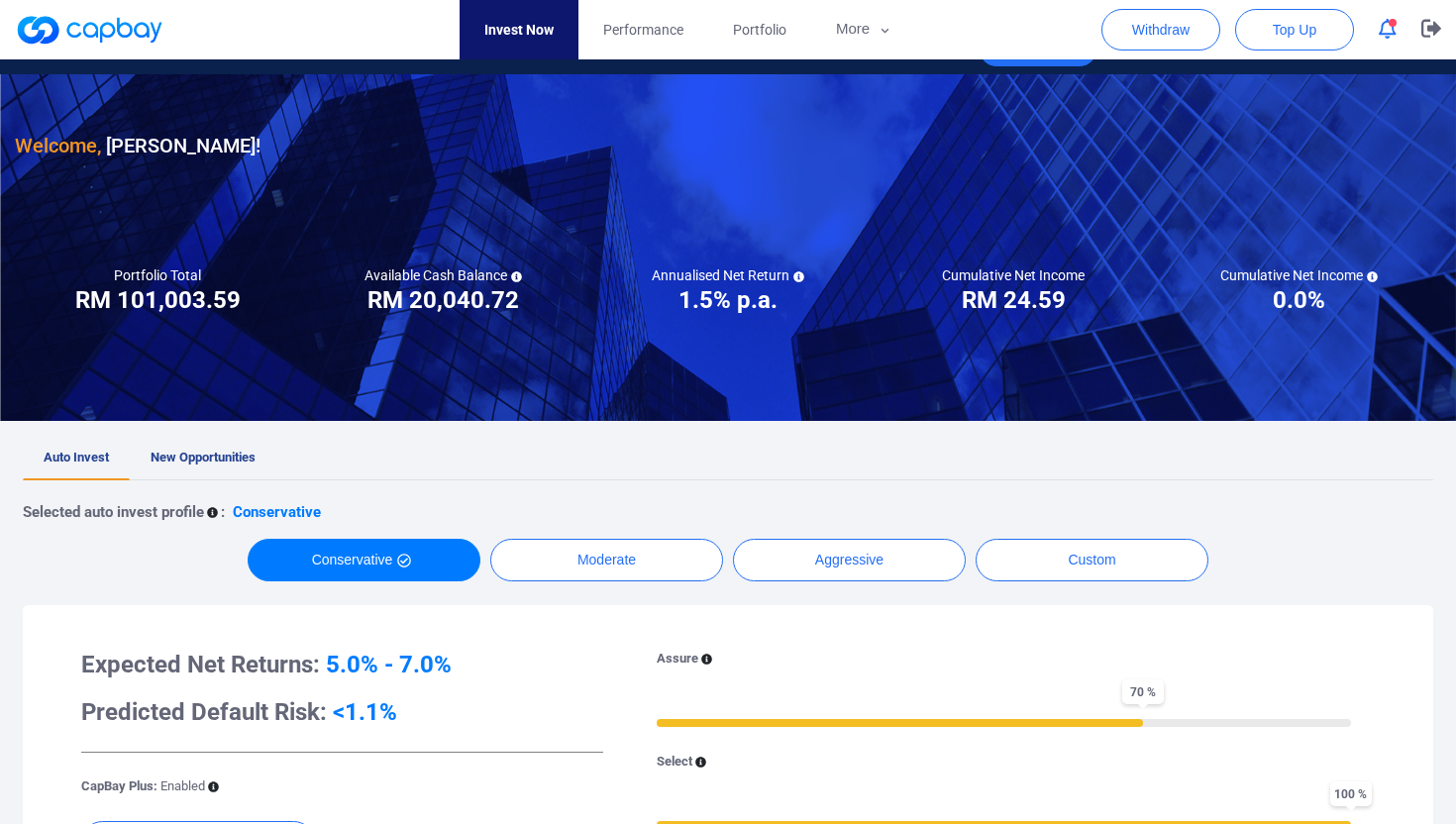 scroll, scrollTop: 10, scrollLeft: 0, axis: vertical 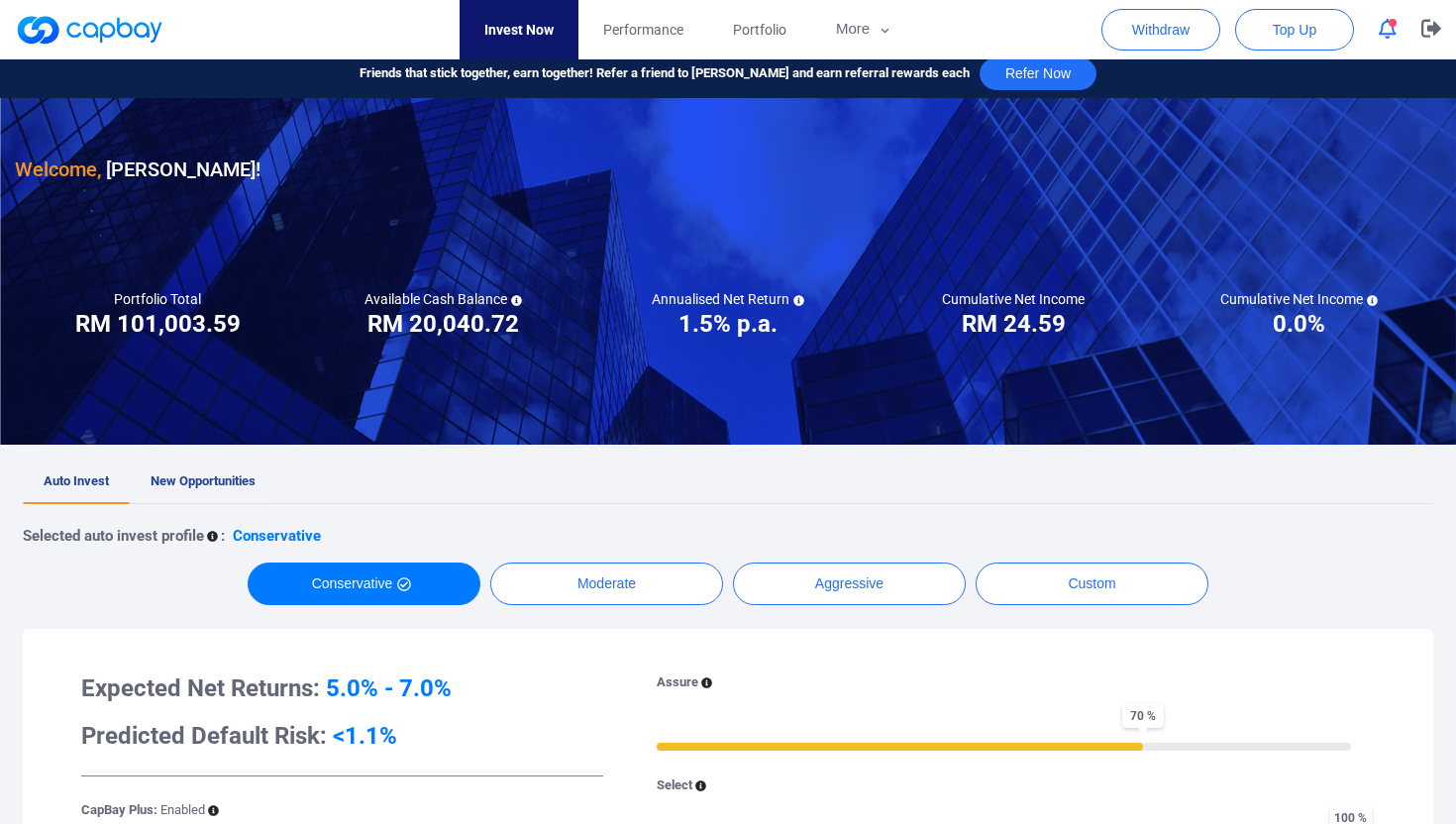 click on "New Opportunities" at bounding box center (203, 480) 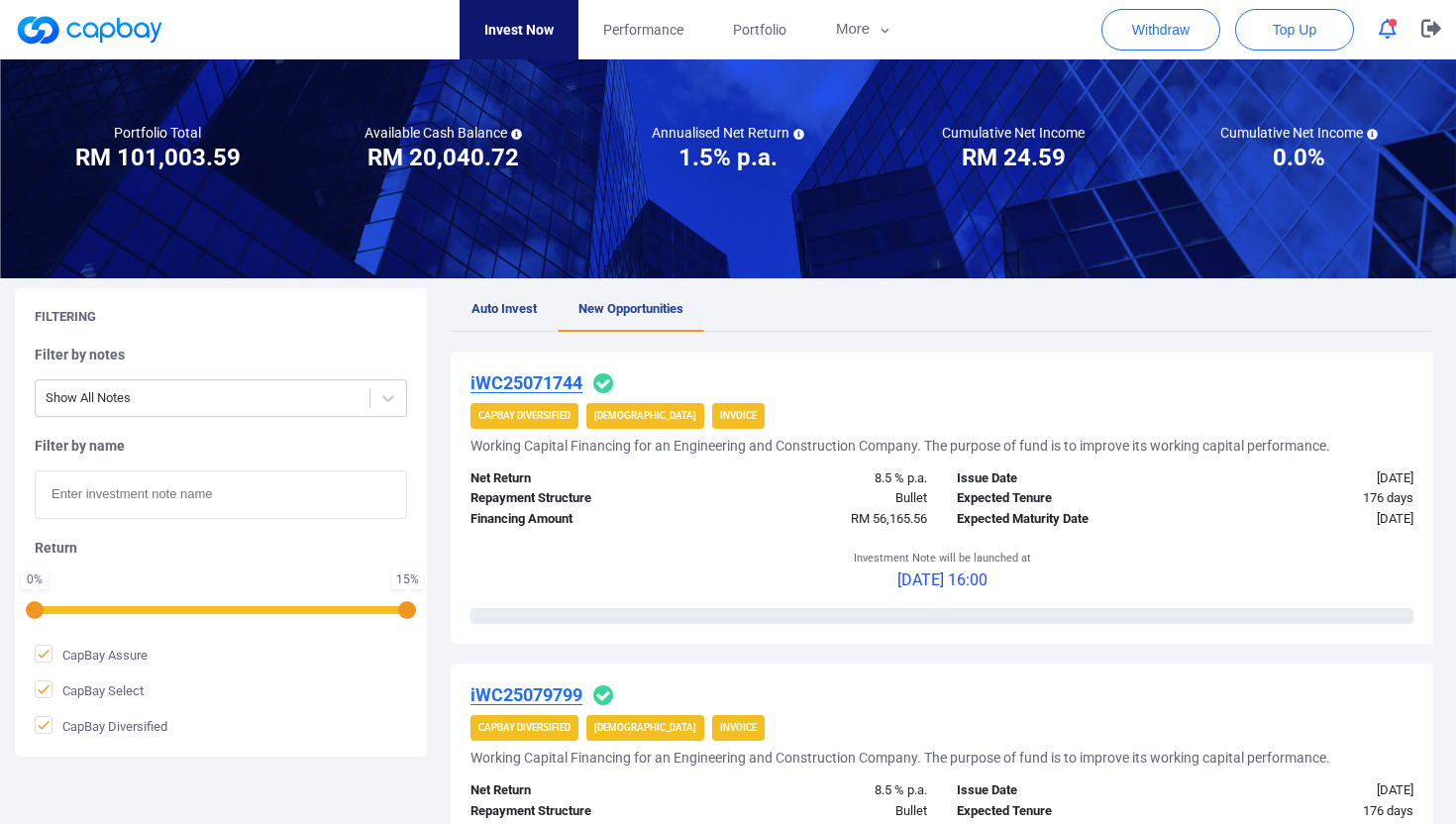 scroll, scrollTop: 0, scrollLeft: 0, axis: both 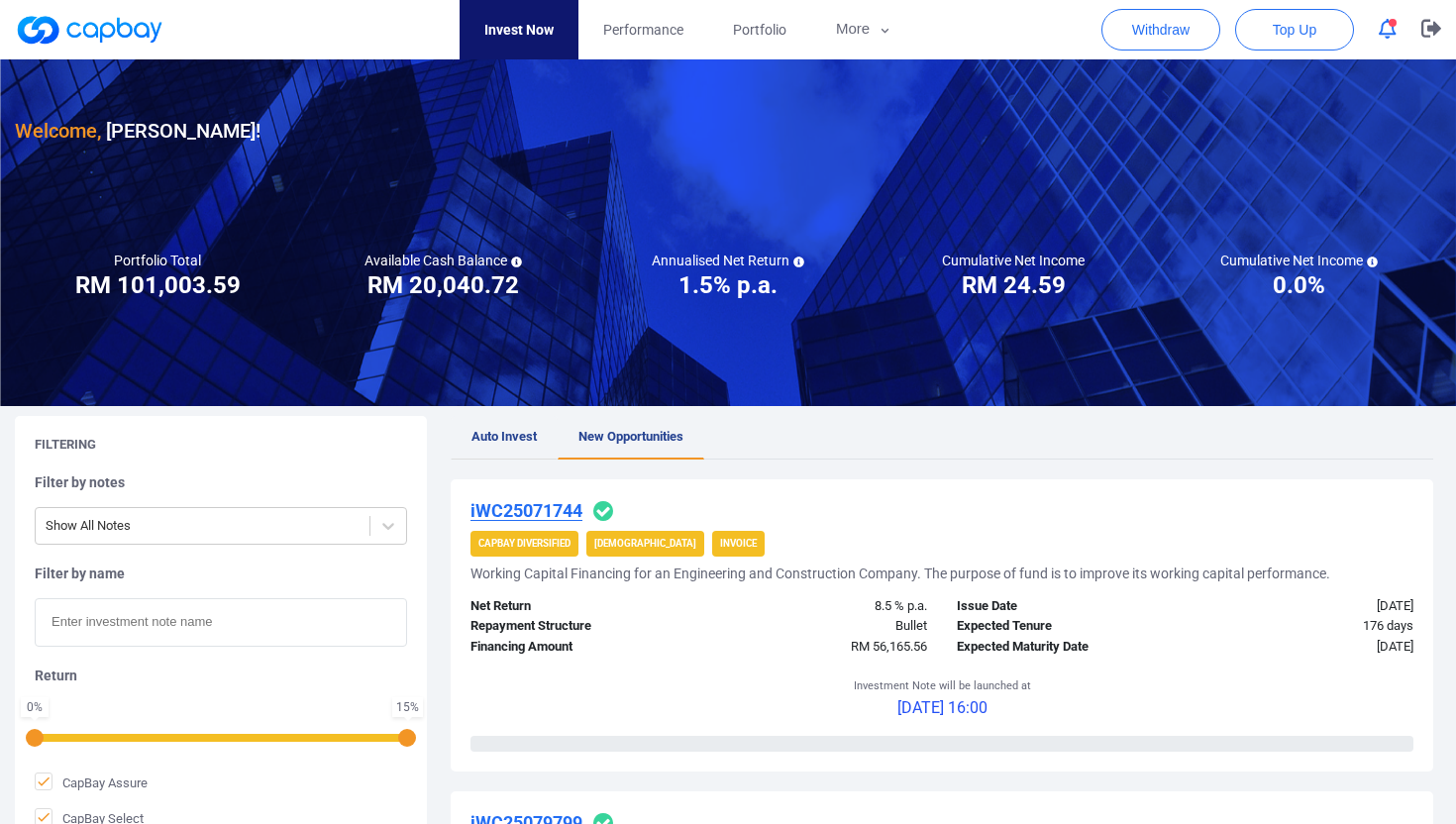 click on "Auto Invest" at bounding box center (504, 438) 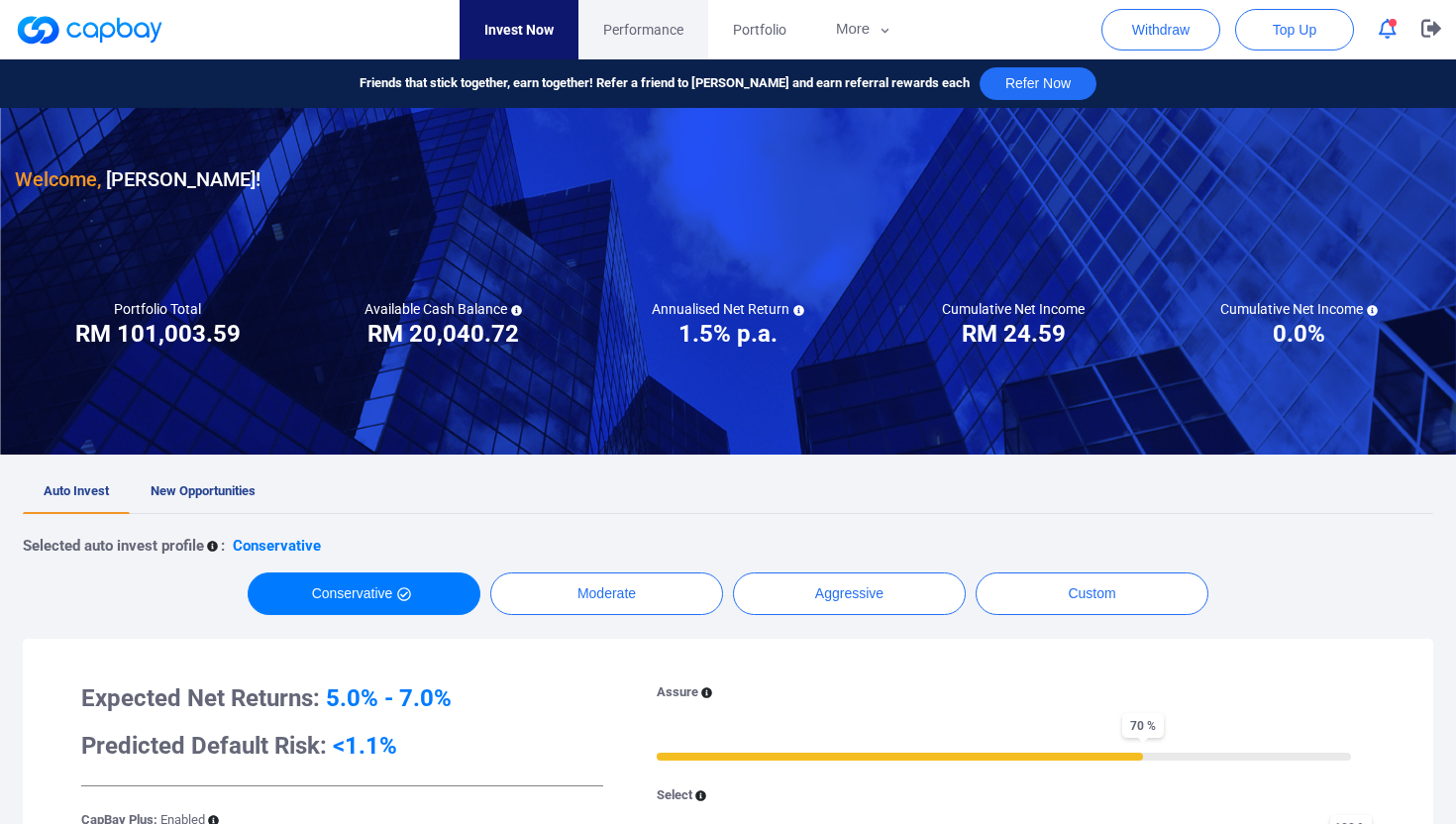 click on "Performance" at bounding box center [643, 30] 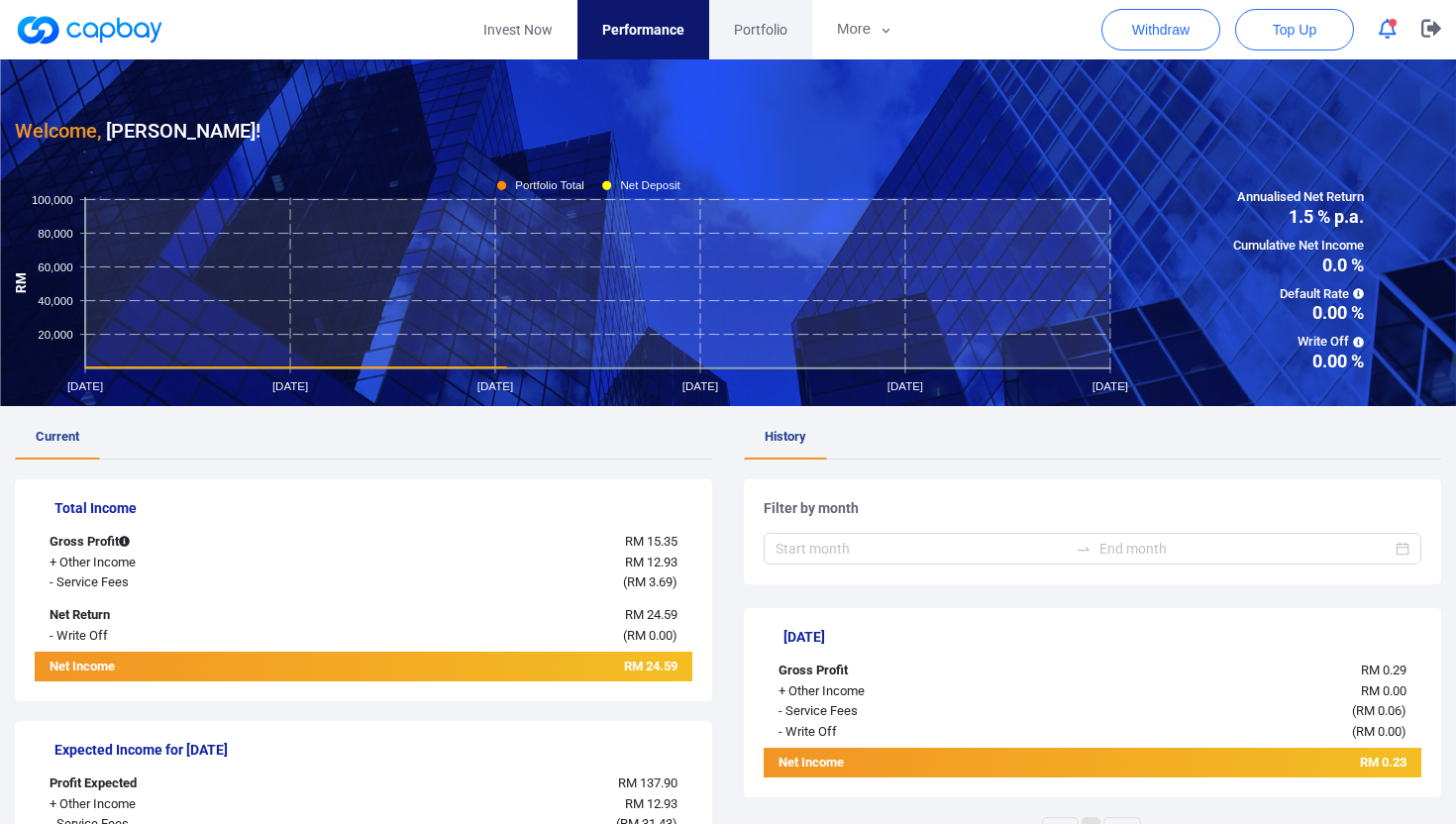 click on "Portfolio" at bounding box center [761, 30] 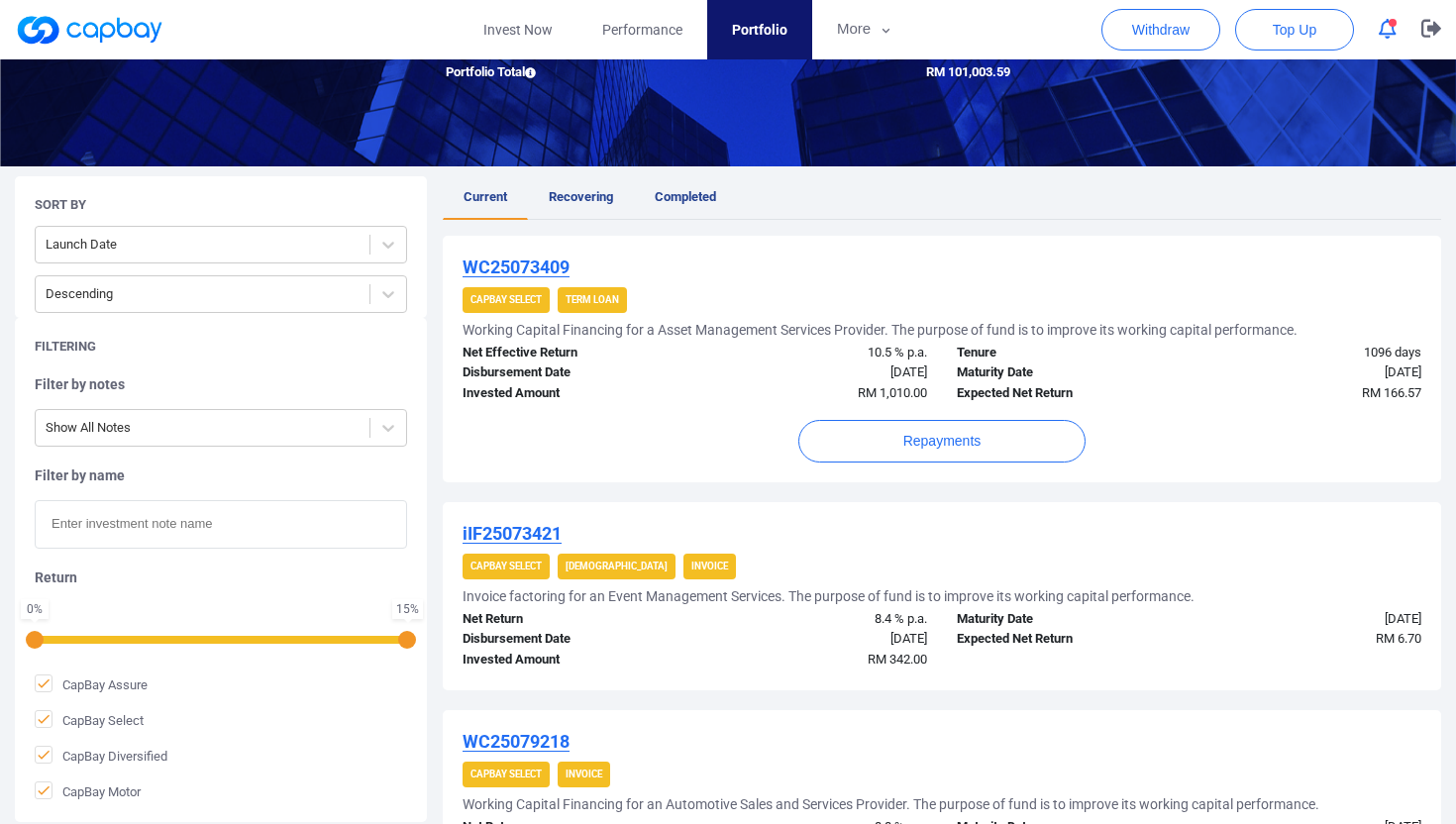 scroll, scrollTop: 302, scrollLeft: 0, axis: vertical 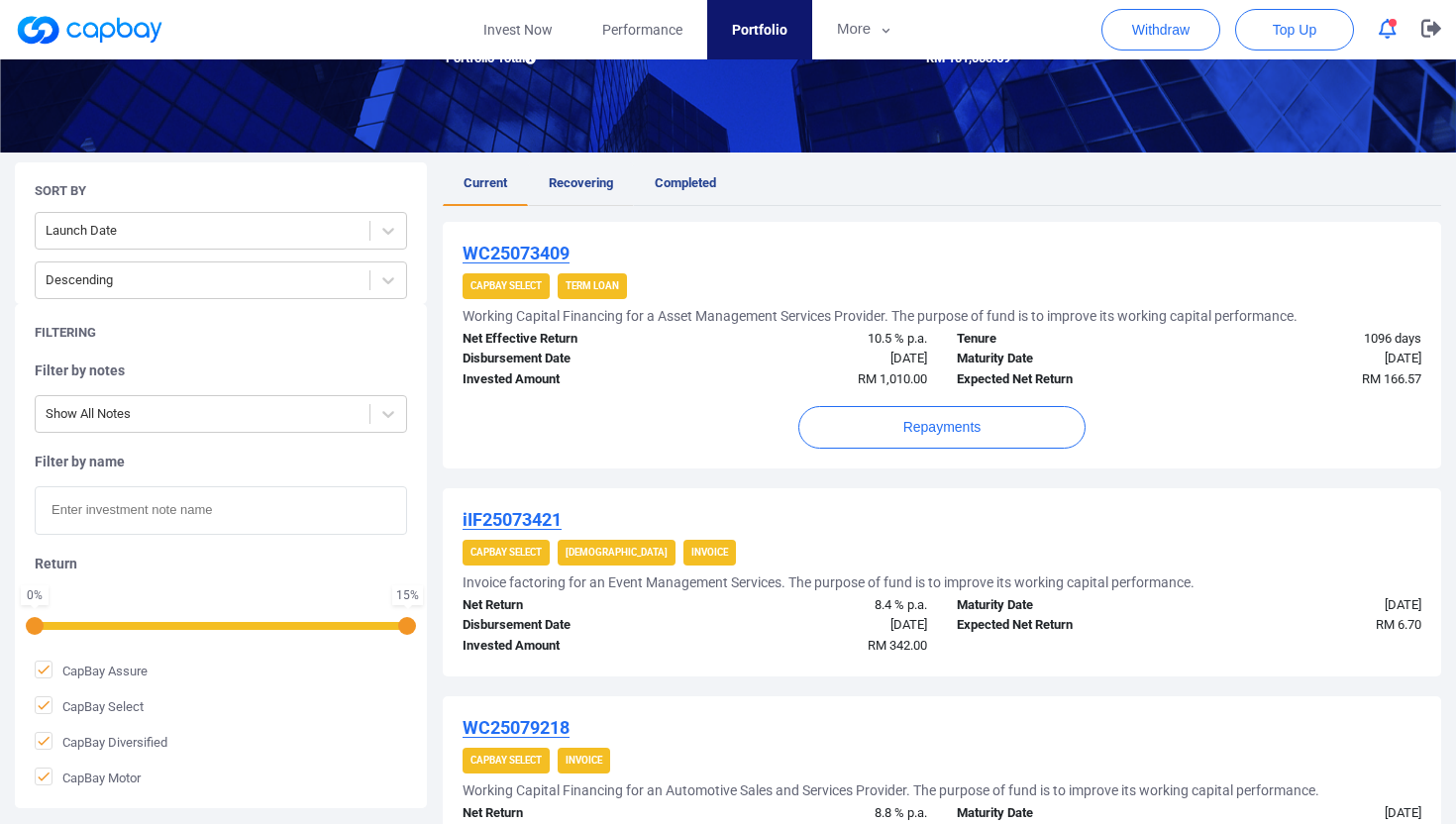 click on "Recovering" at bounding box center [580, 182] 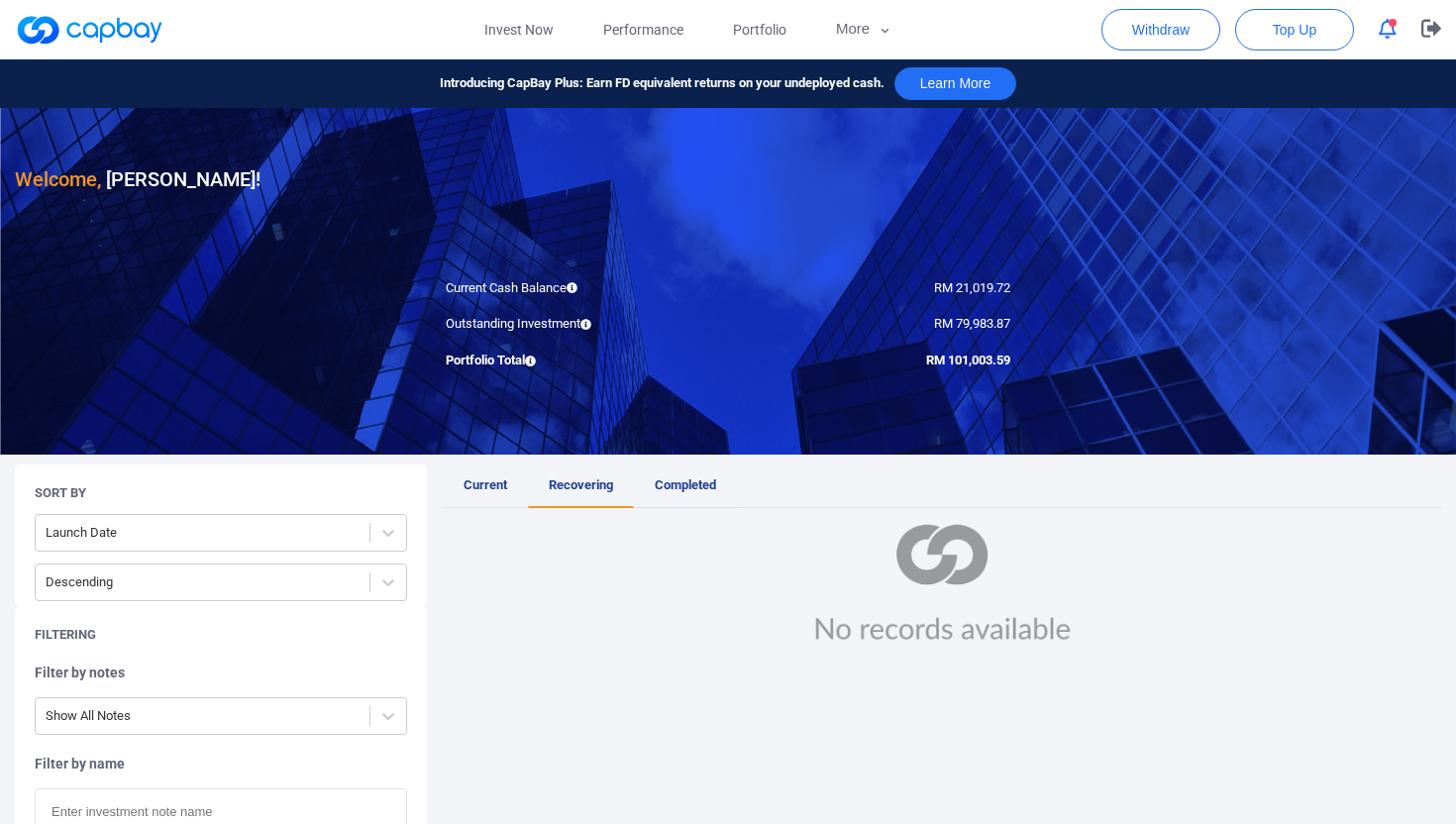 click on "Completed" at bounding box center [685, 486] 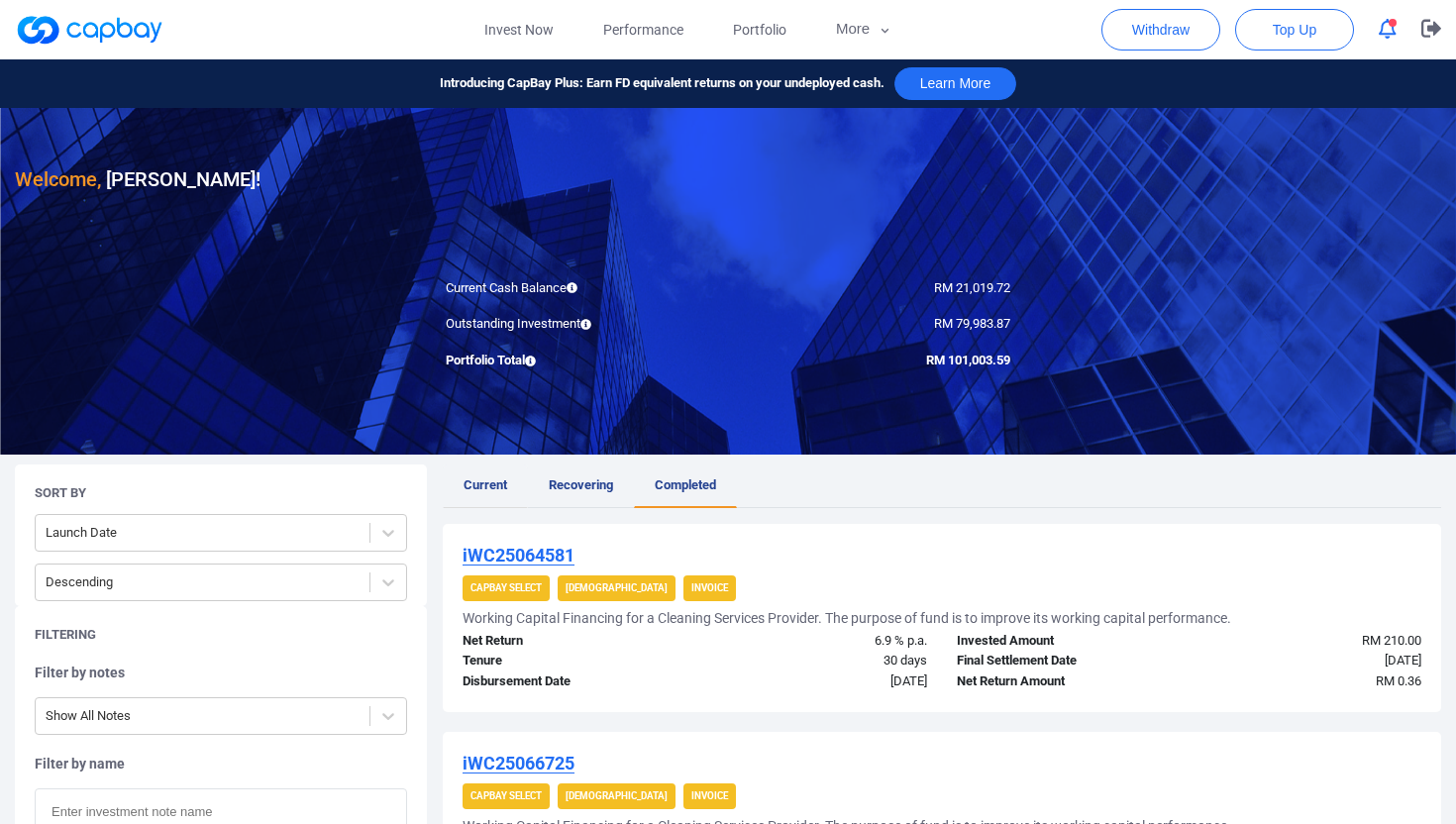 click on "Current" at bounding box center (485, 484) 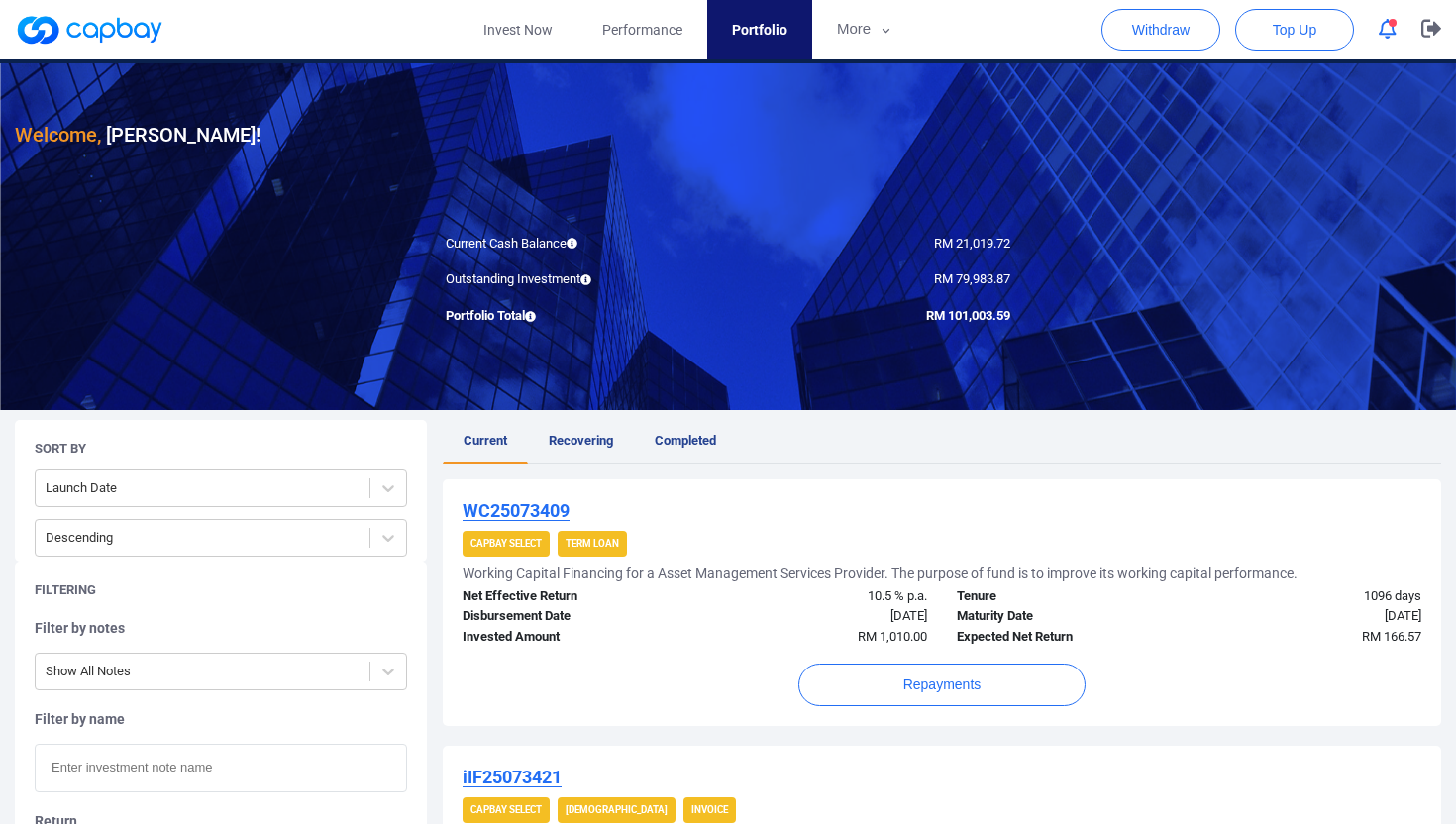 scroll, scrollTop: 0, scrollLeft: 0, axis: both 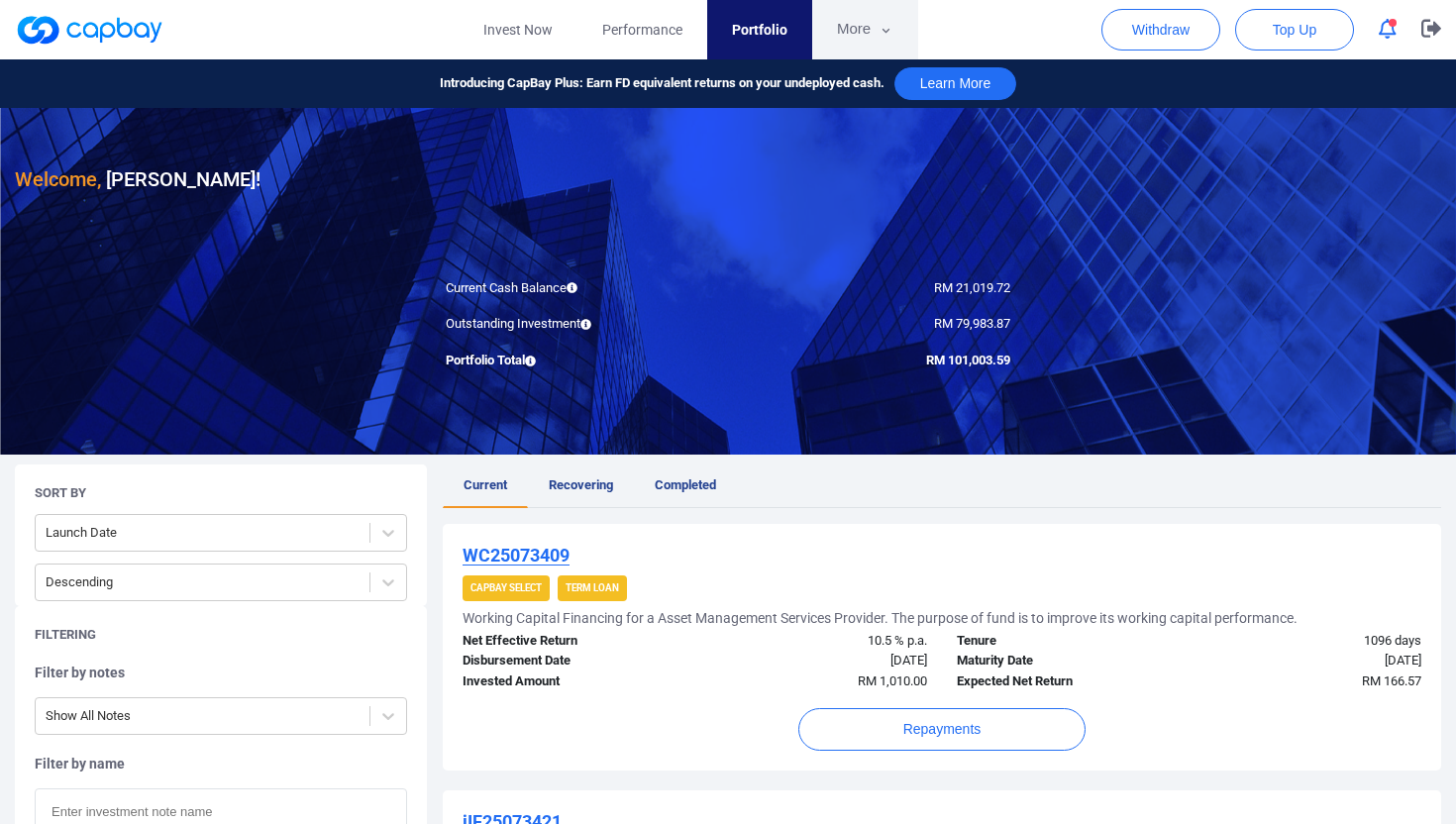 click on "More" at bounding box center (865, 30) 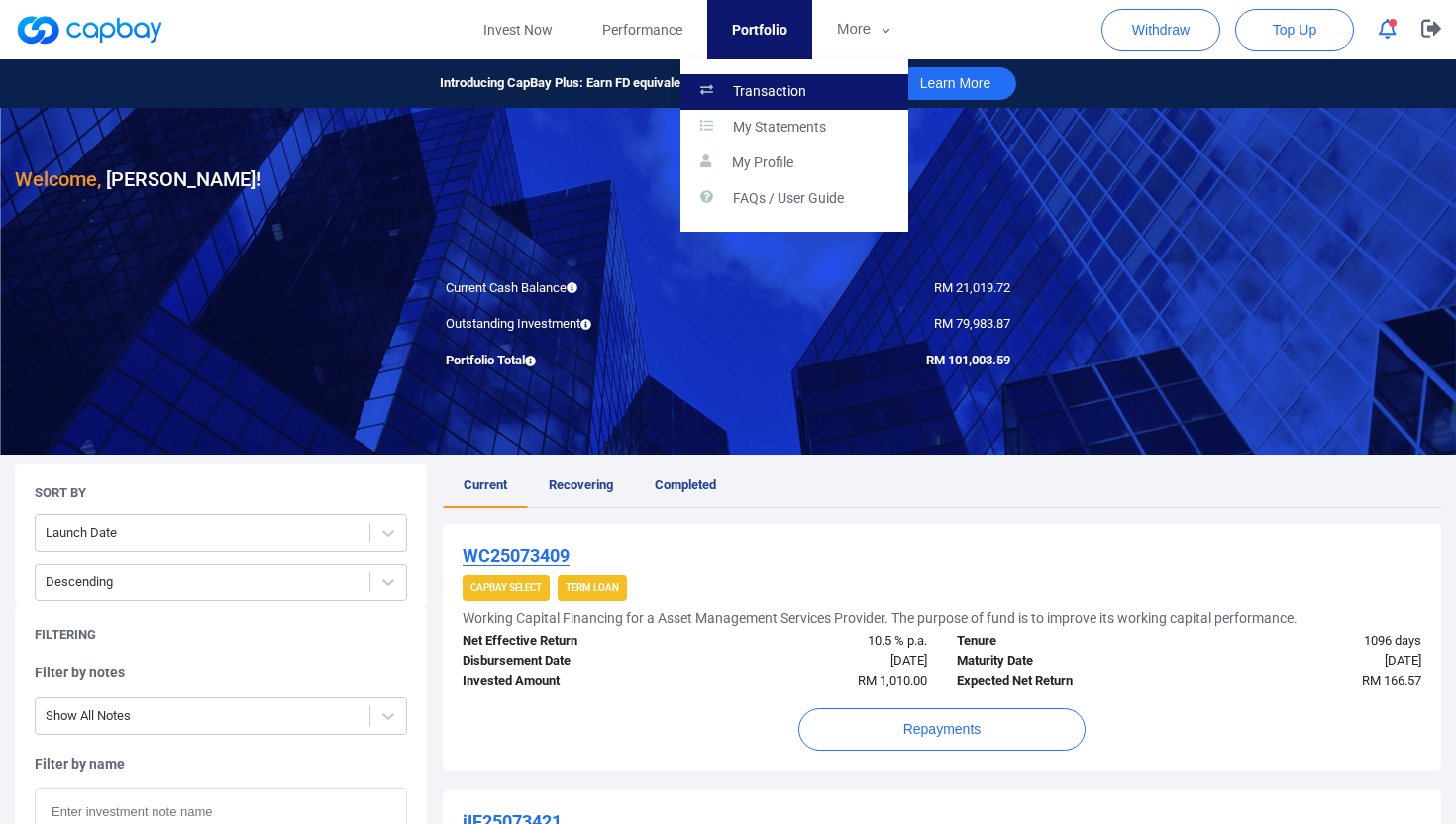 click on "Transaction" at bounding box center [794, 92] 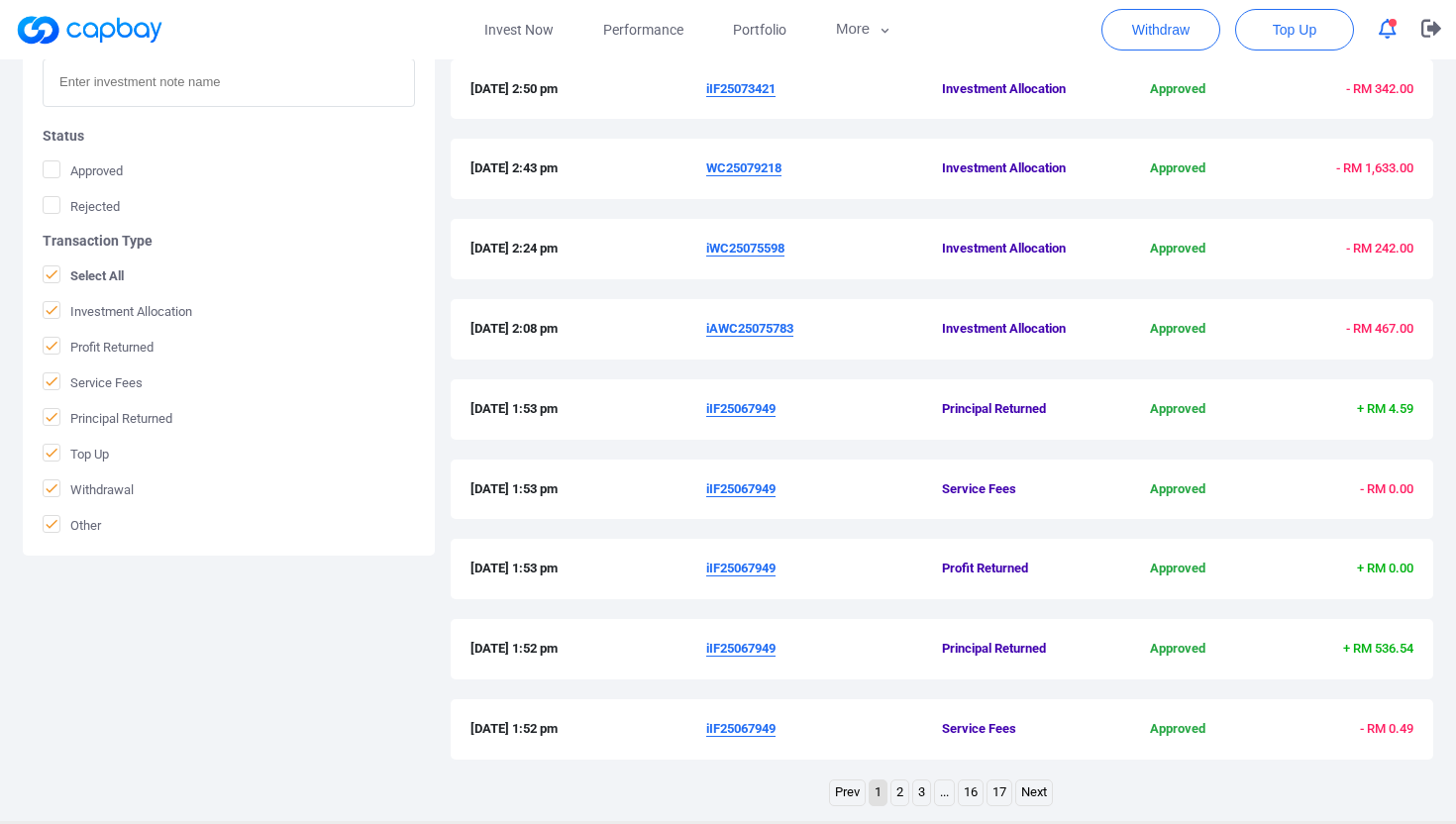 scroll, scrollTop: 583, scrollLeft: 0, axis: vertical 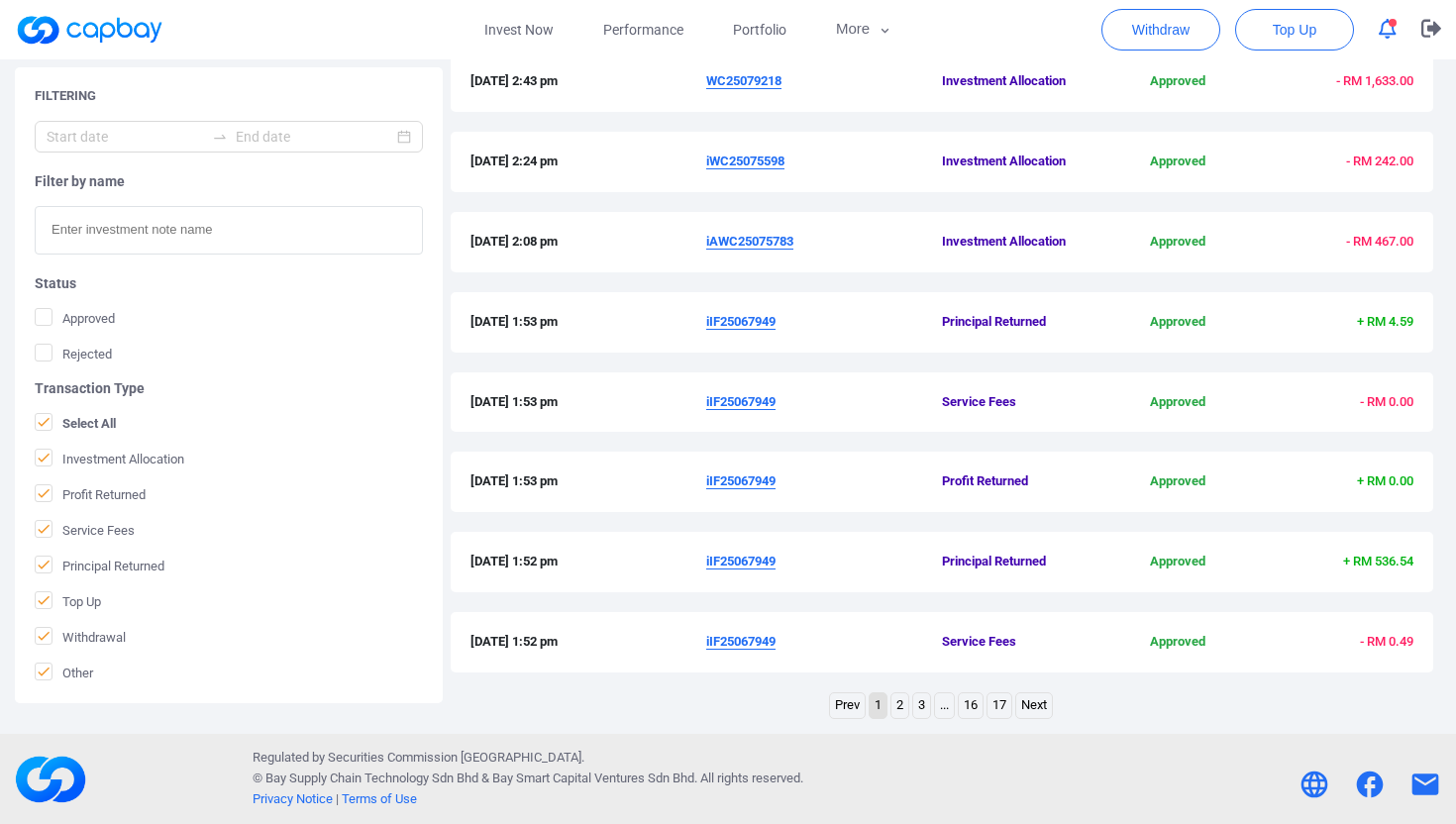 click on "2" at bounding box center [899, 705] 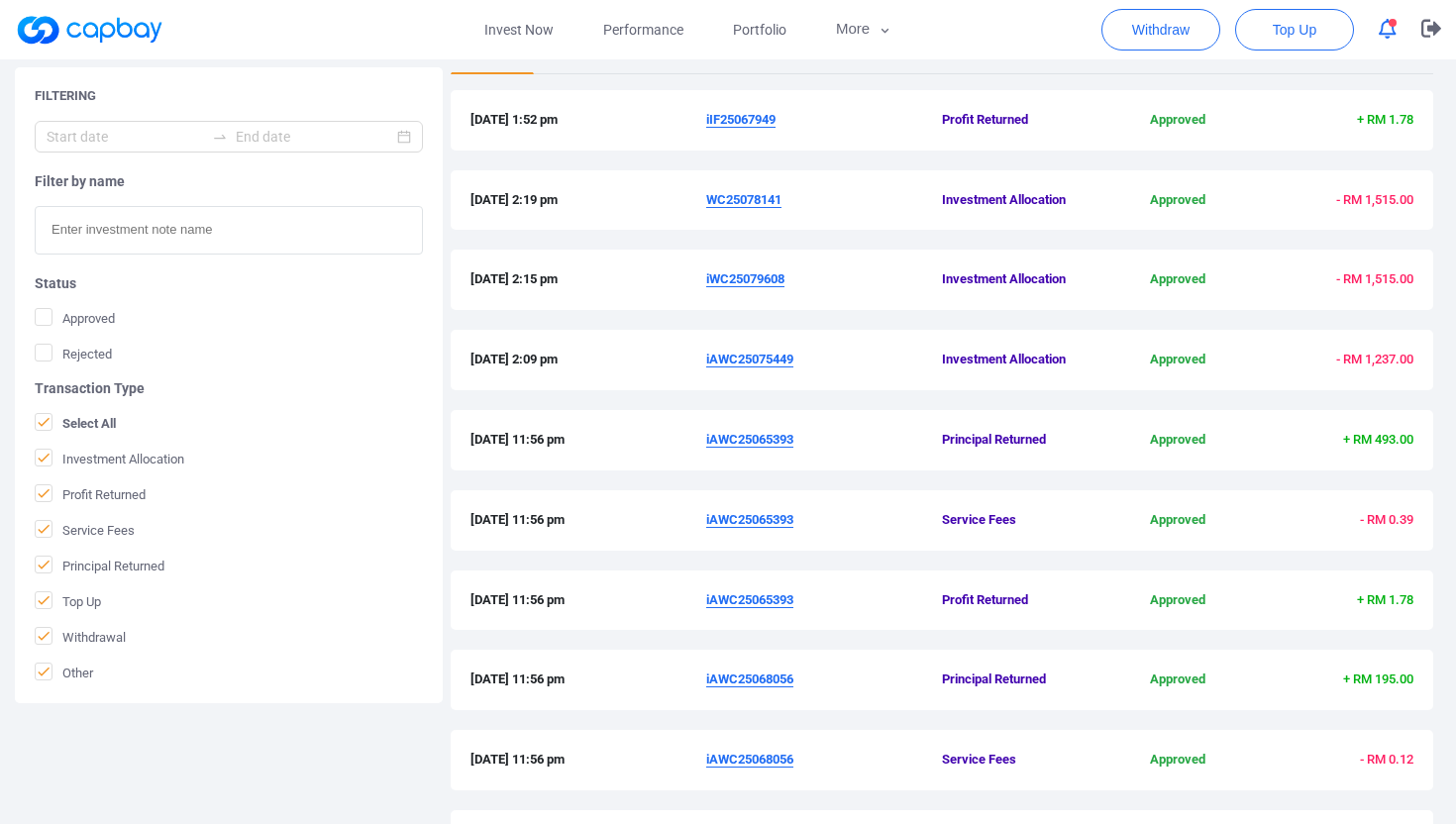 scroll, scrollTop: 583, scrollLeft: 0, axis: vertical 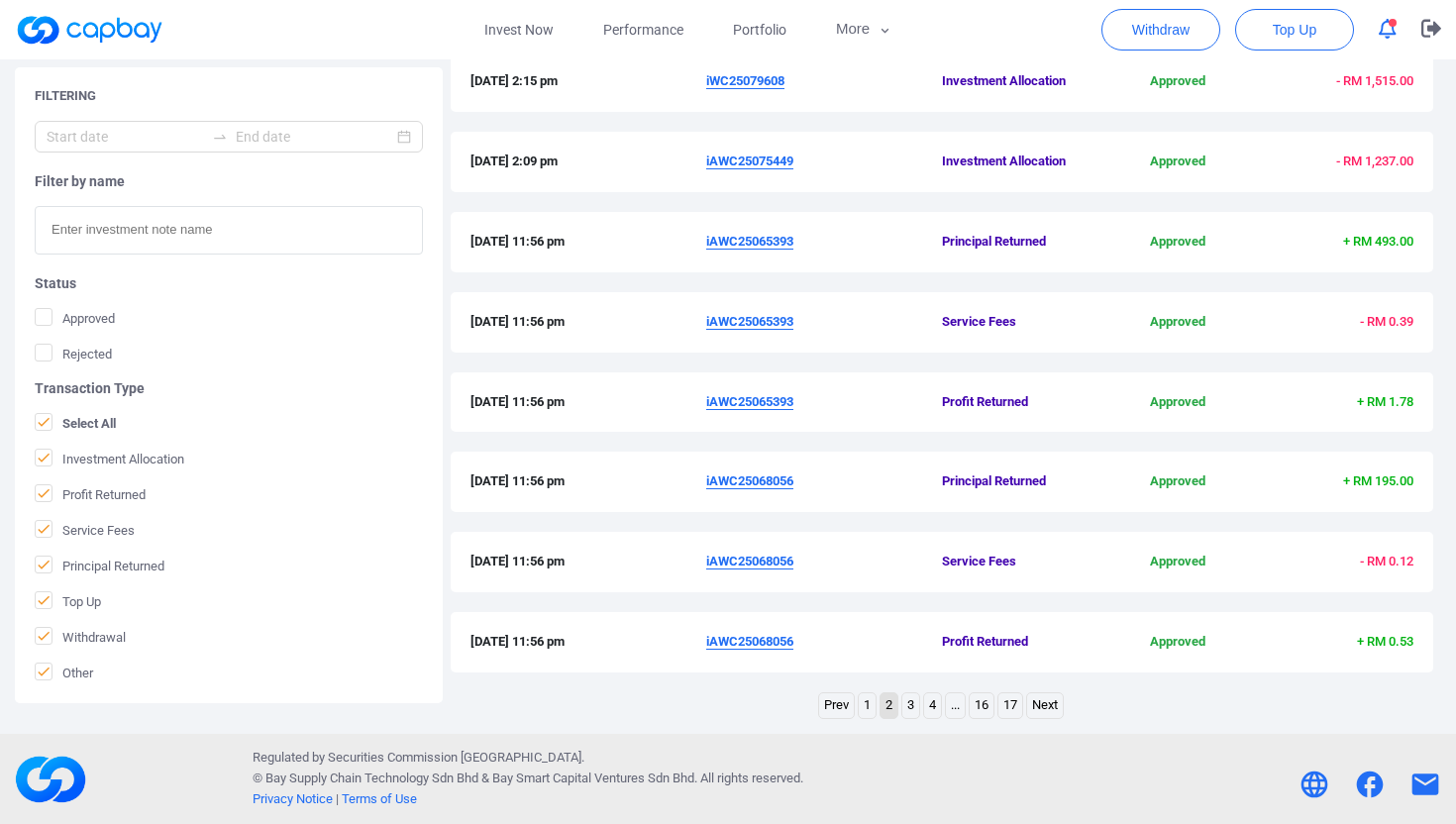 click on "3" at bounding box center (910, 705) 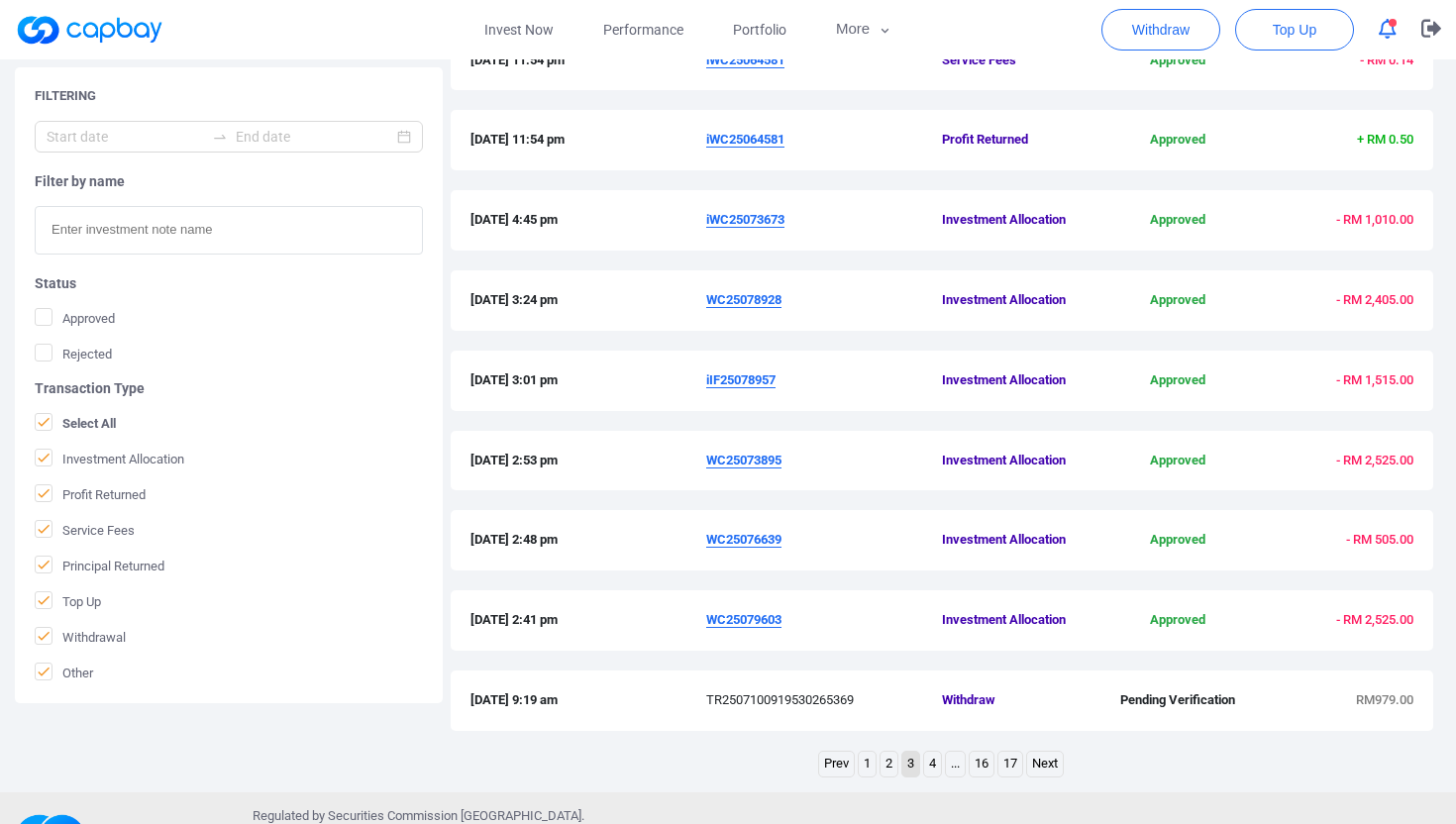 scroll, scrollTop: 531, scrollLeft: 0, axis: vertical 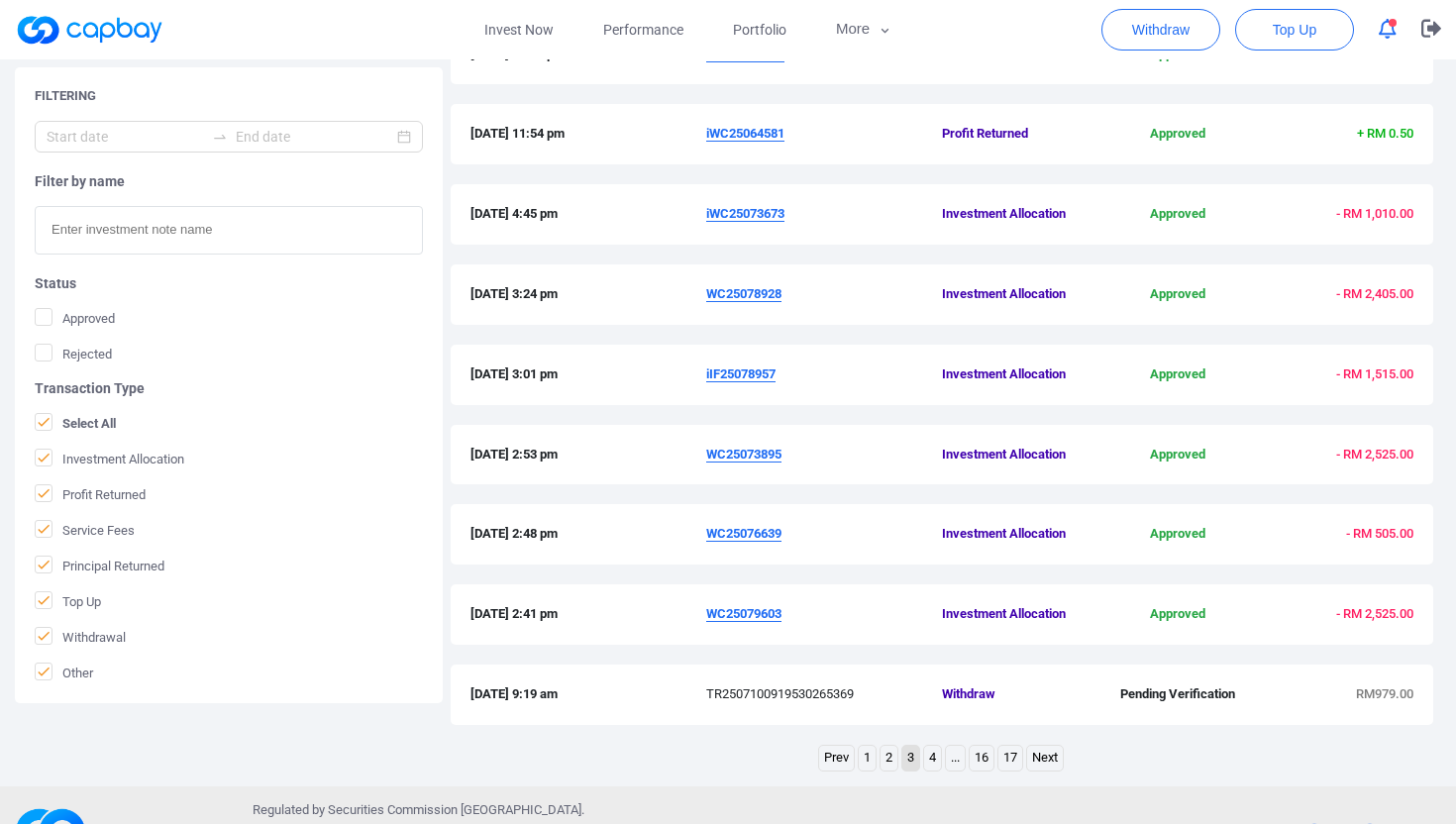click on "1" at bounding box center [867, 758] 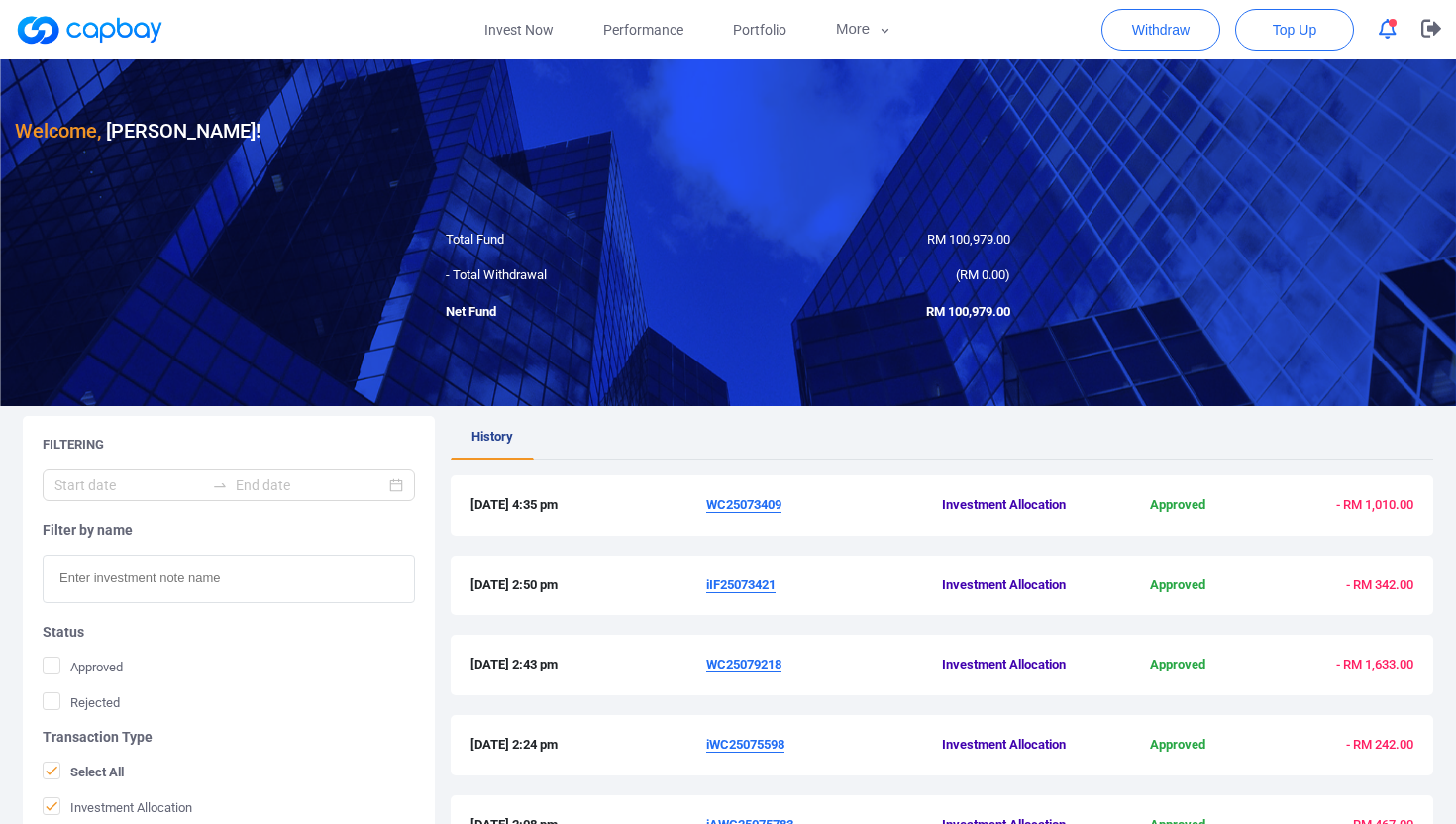 scroll, scrollTop: 10, scrollLeft: 0, axis: vertical 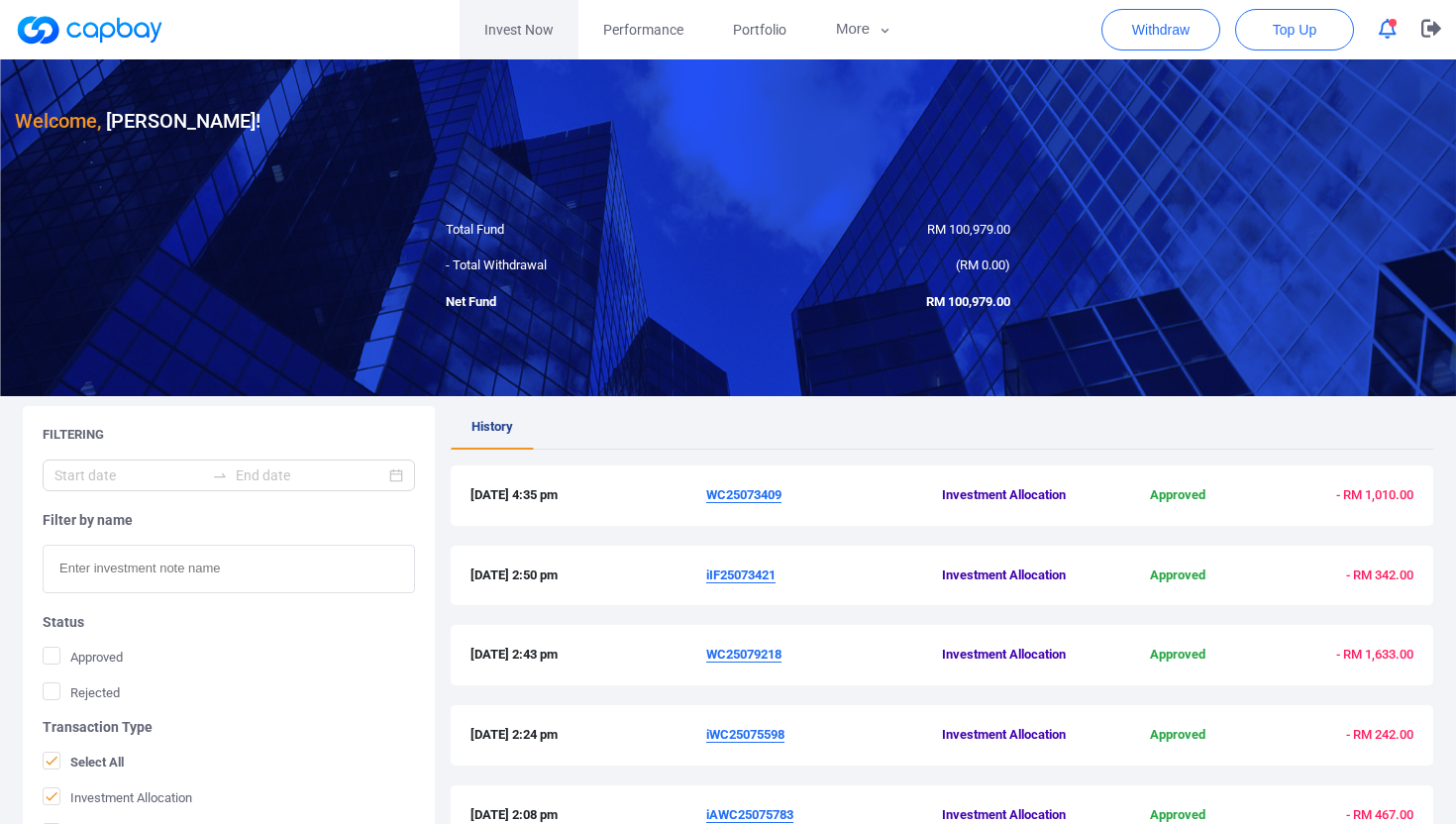 click on "Invest Now" at bounding box center (519, 30) 